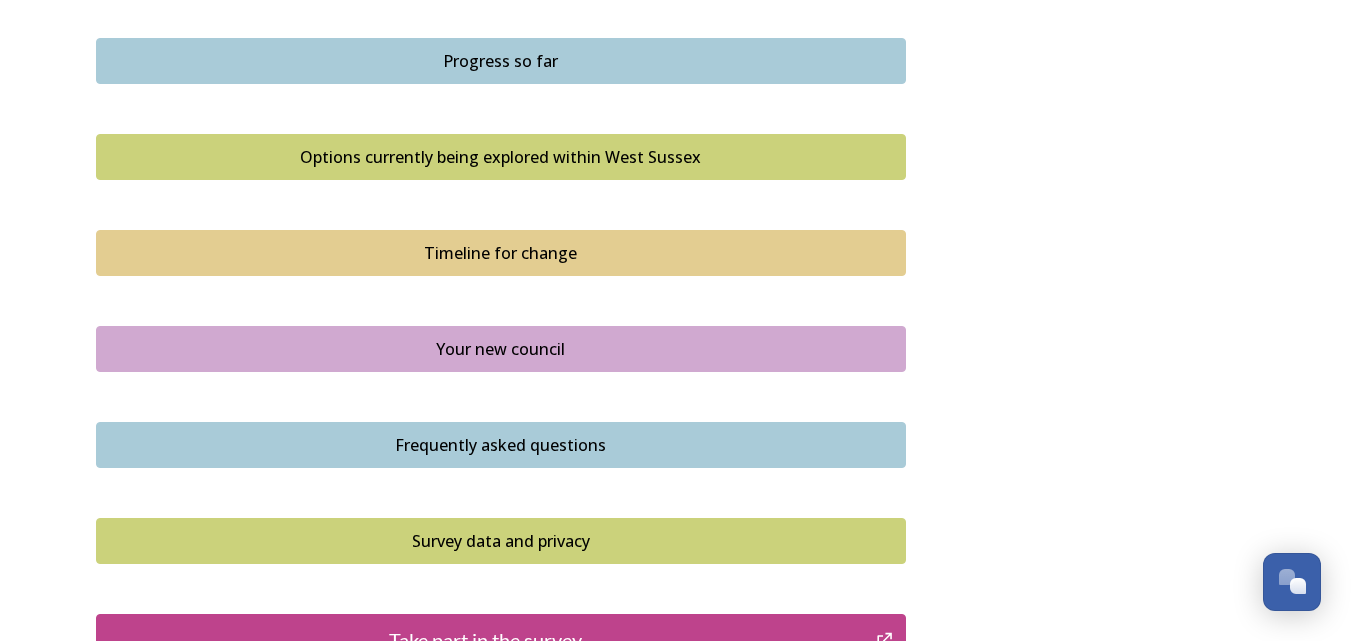 scroll, scrollTop: 1400, scrollLeft: 0, axis: vertical 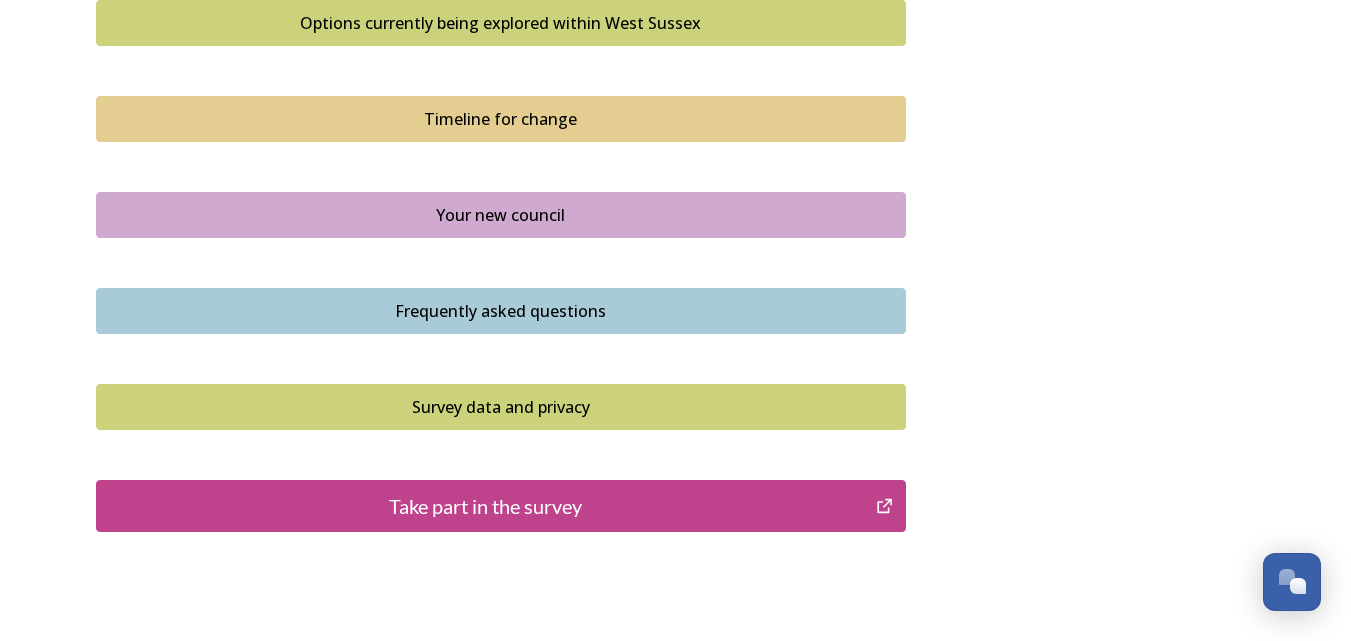click on "Take part in the survey" at bounding box center [486, 506] 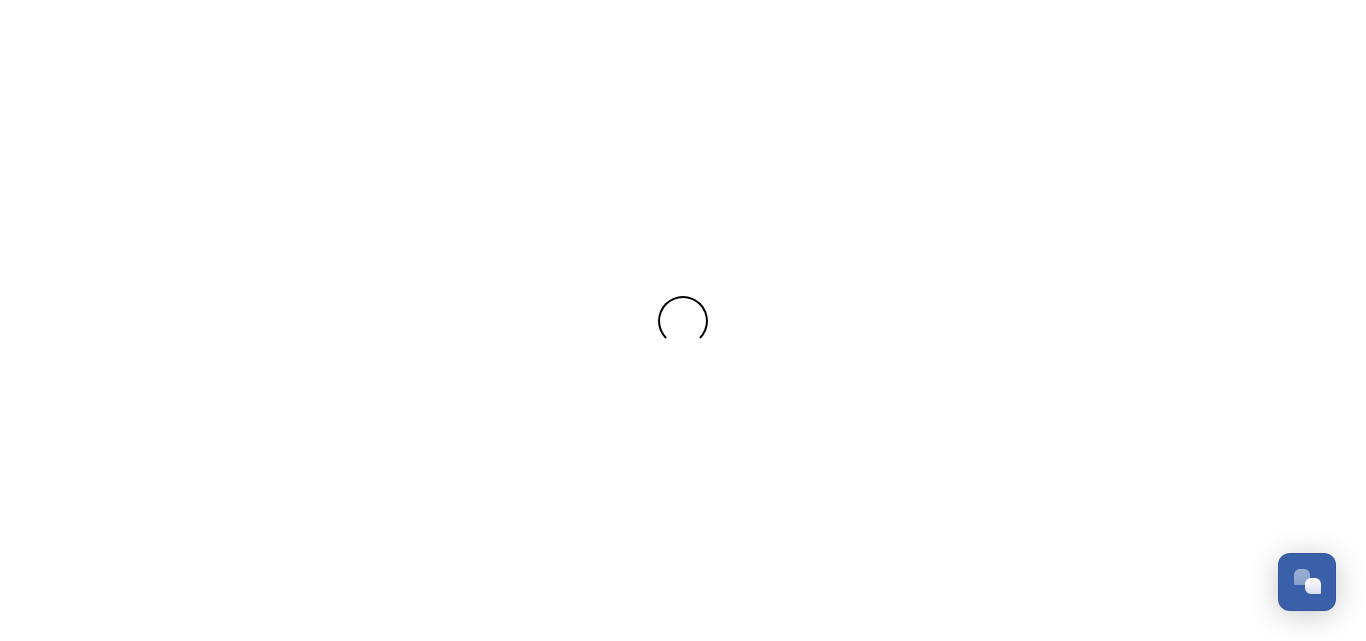 scroll, scrollTop: 0, scrollLeft: 0, axis: both 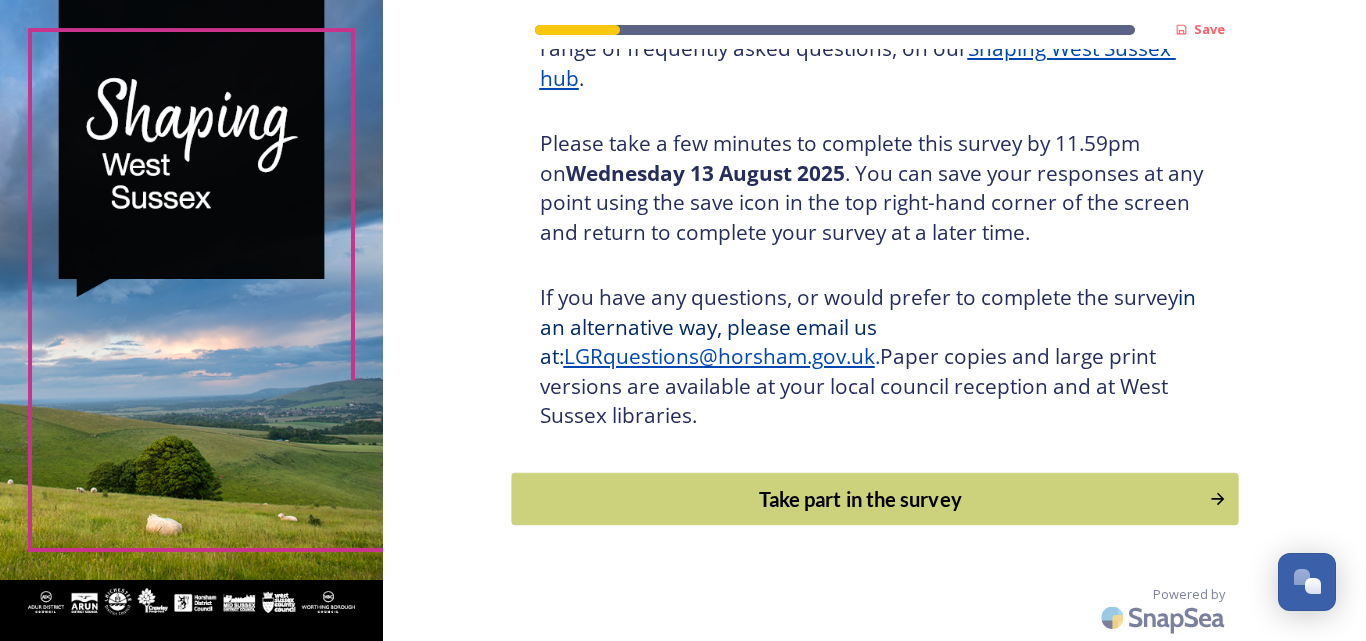click on "Take part in the survey" at bounding box center (860, 499) 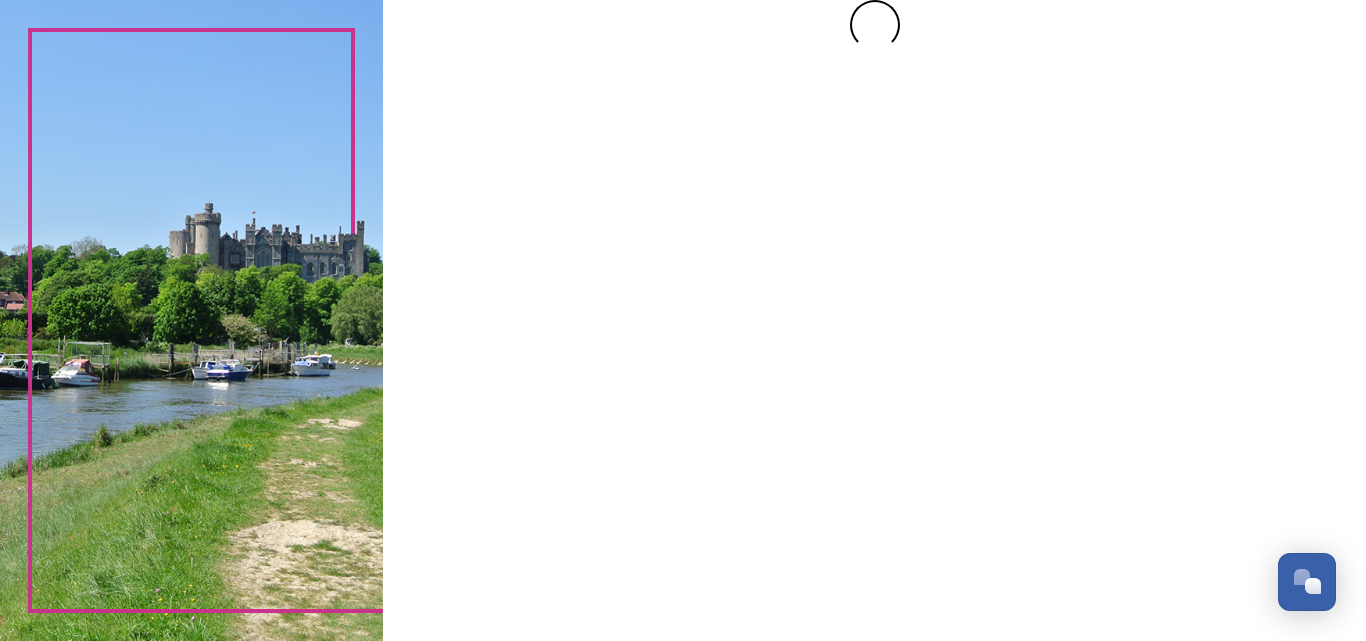 scroll, scrollTop: 0, scrollLeft: 0, axis: both 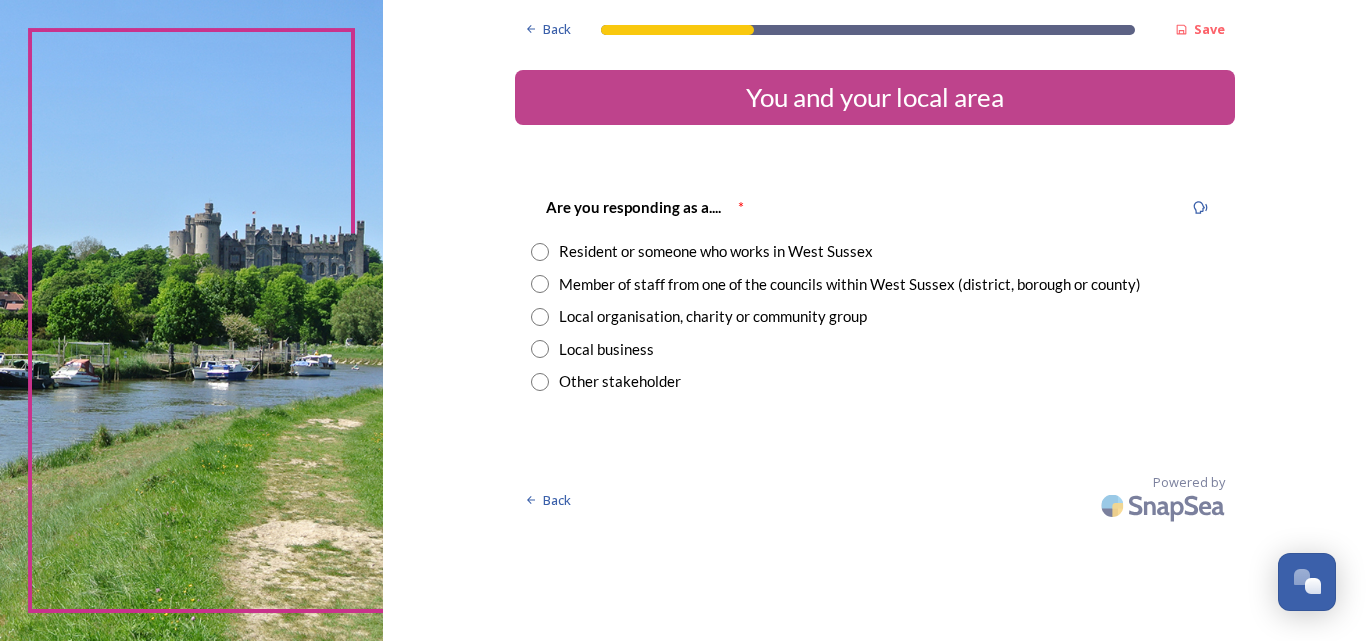 click at bounding box center [540, 252] 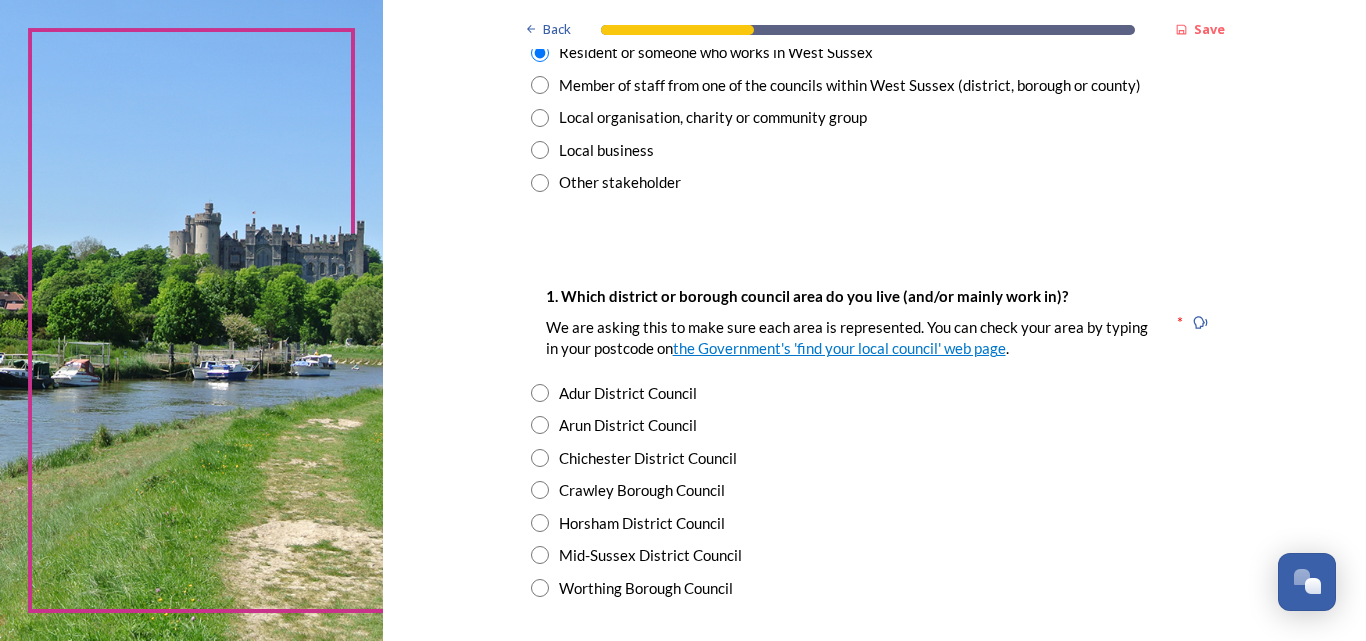 scroll, scrollTop: 200, scrollLeft: 0, axis: vertical 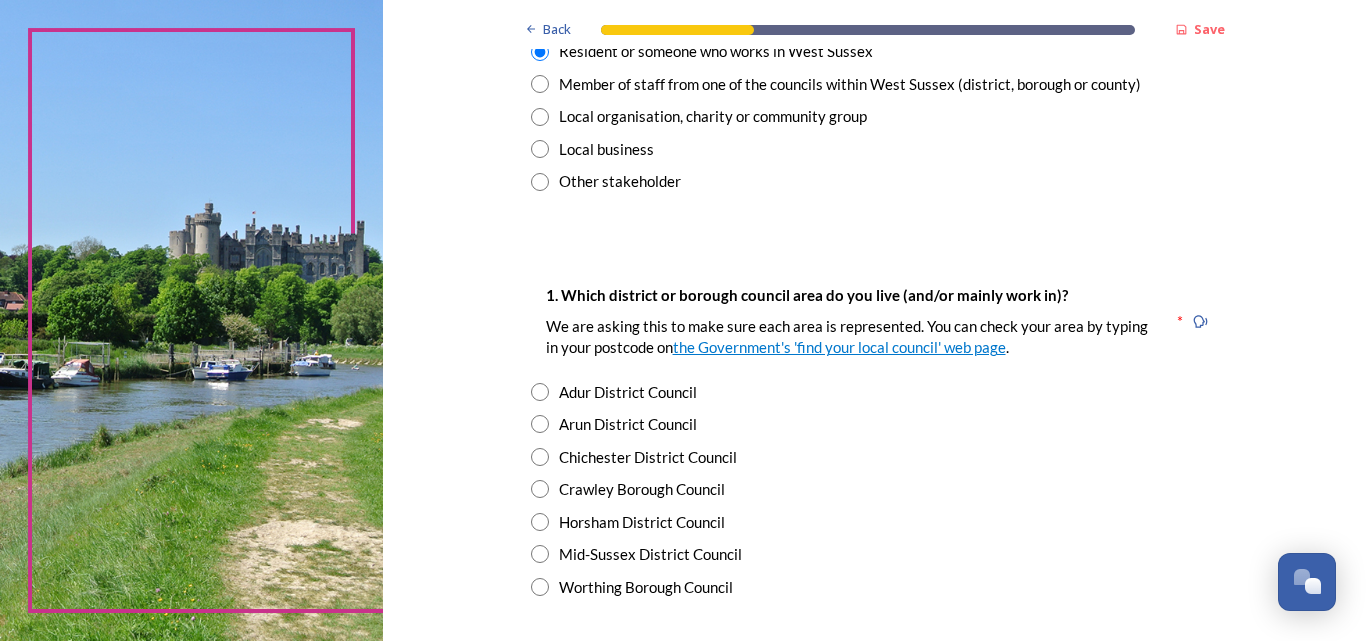 click at bounding box center (540, 457) 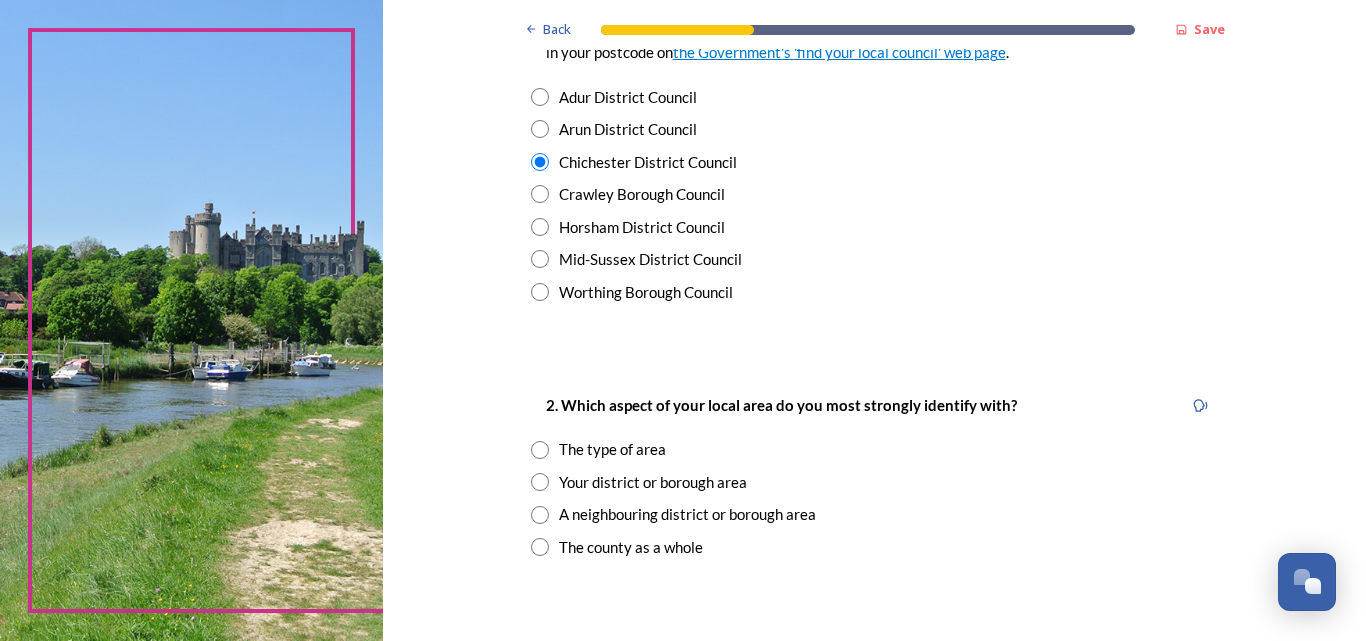 scroll, scrollTop: 500, scrollLeft: 0, axis: vertical 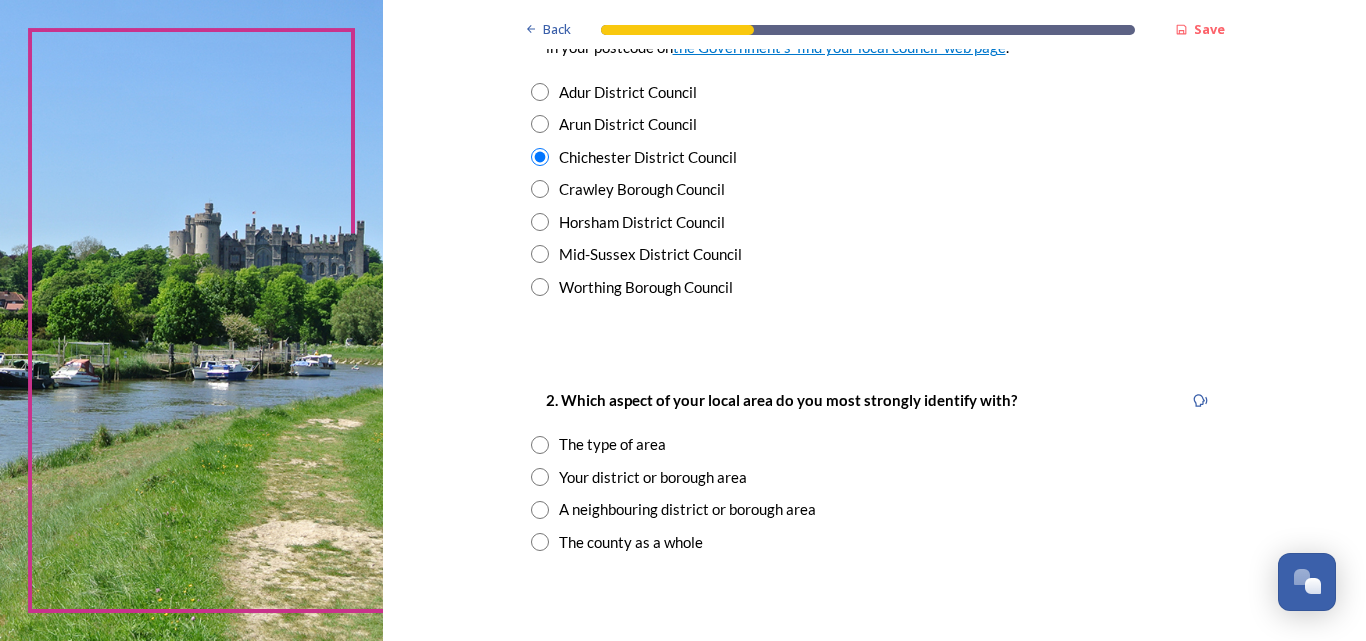 click at bounding box center [540, 477] 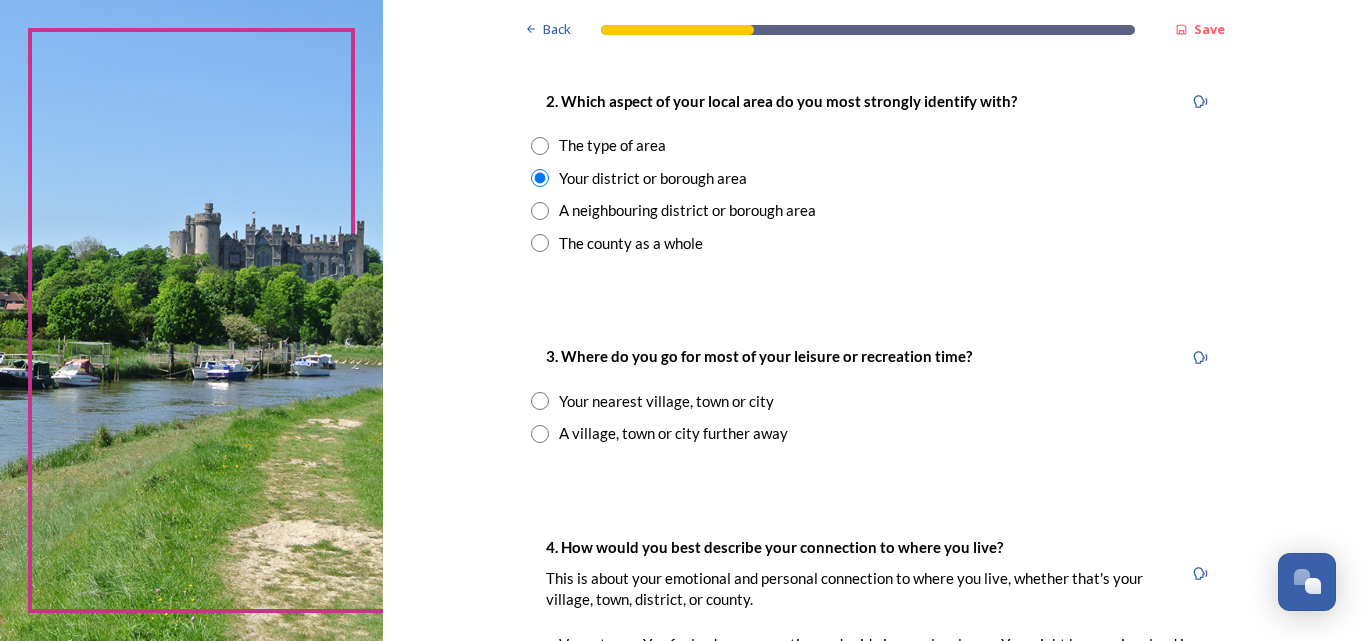scroll, scrollTop: 800, scrollLeft: 0, axis: vertical 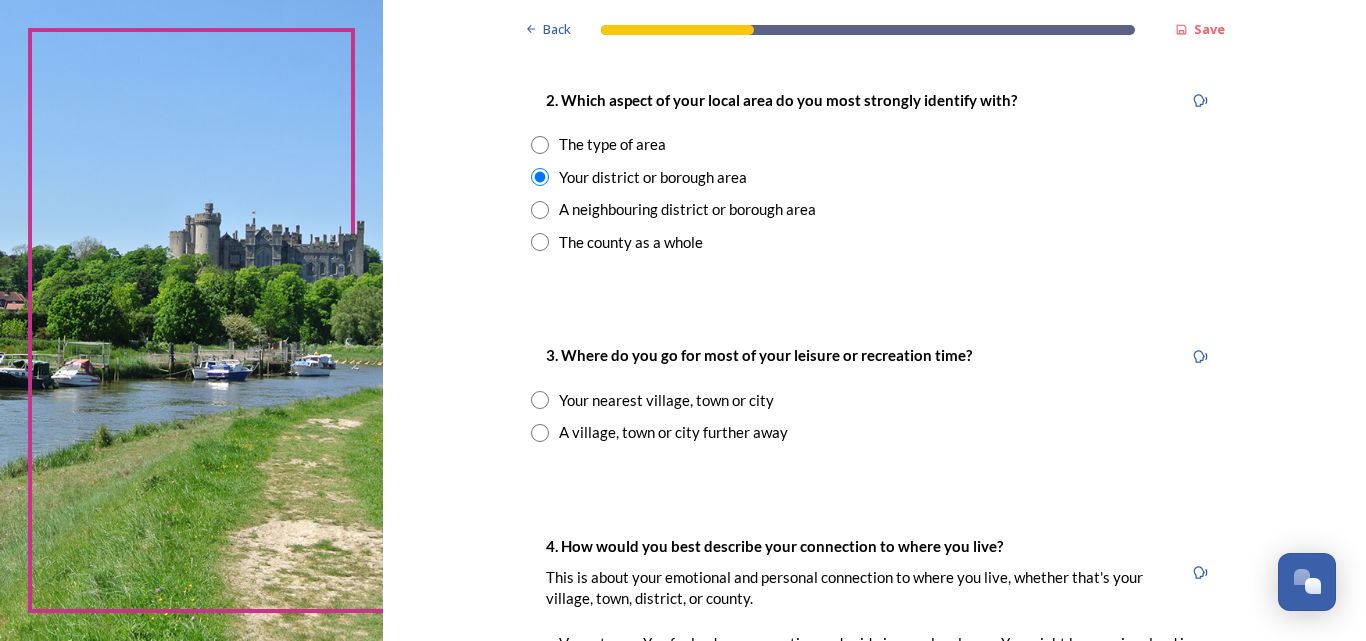 click at bounding box center (540, 400) 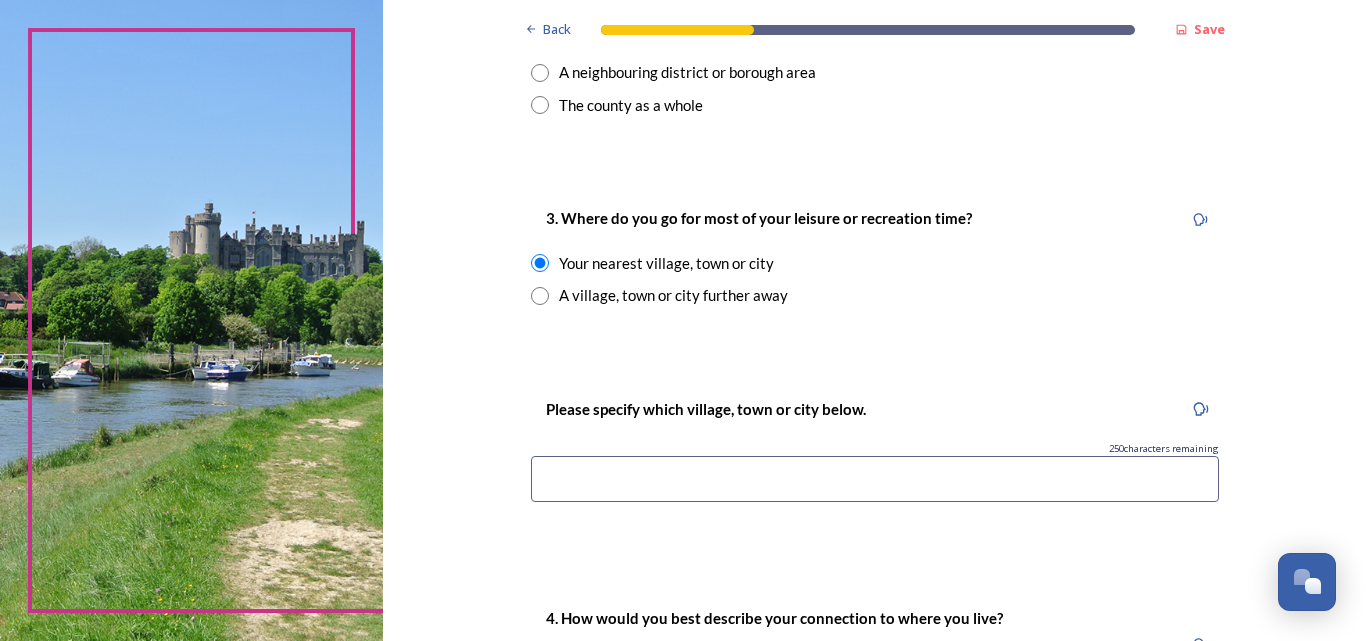 scroll, scrollTop: 1000, scrollLeft: 0, axis: vertical 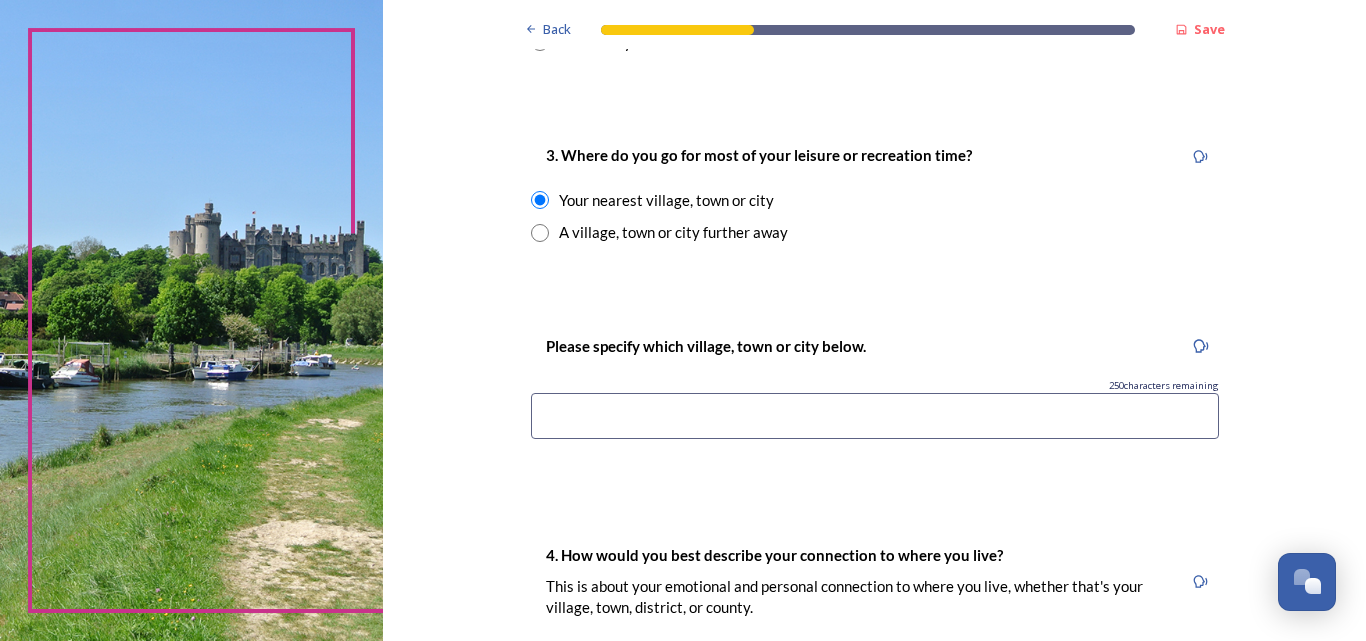 click at bounding box center [875, 416] 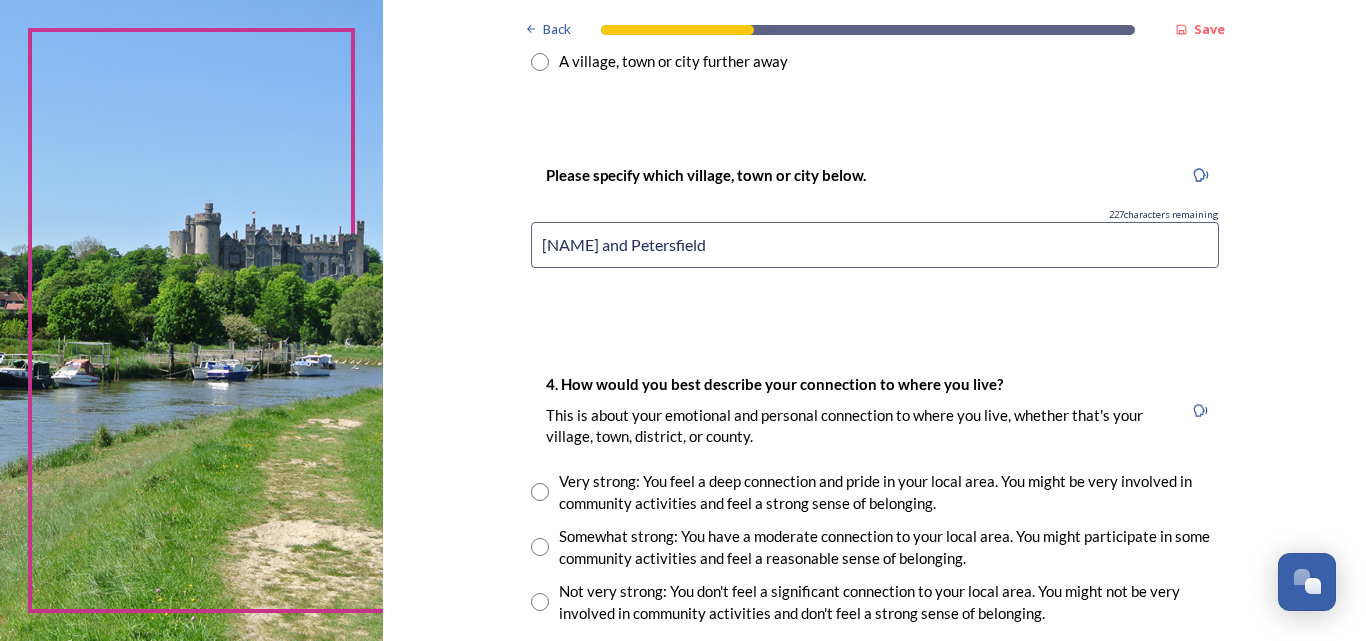 scroll, scrollTop: 1200, scrollLeft: 0, axis: vertical 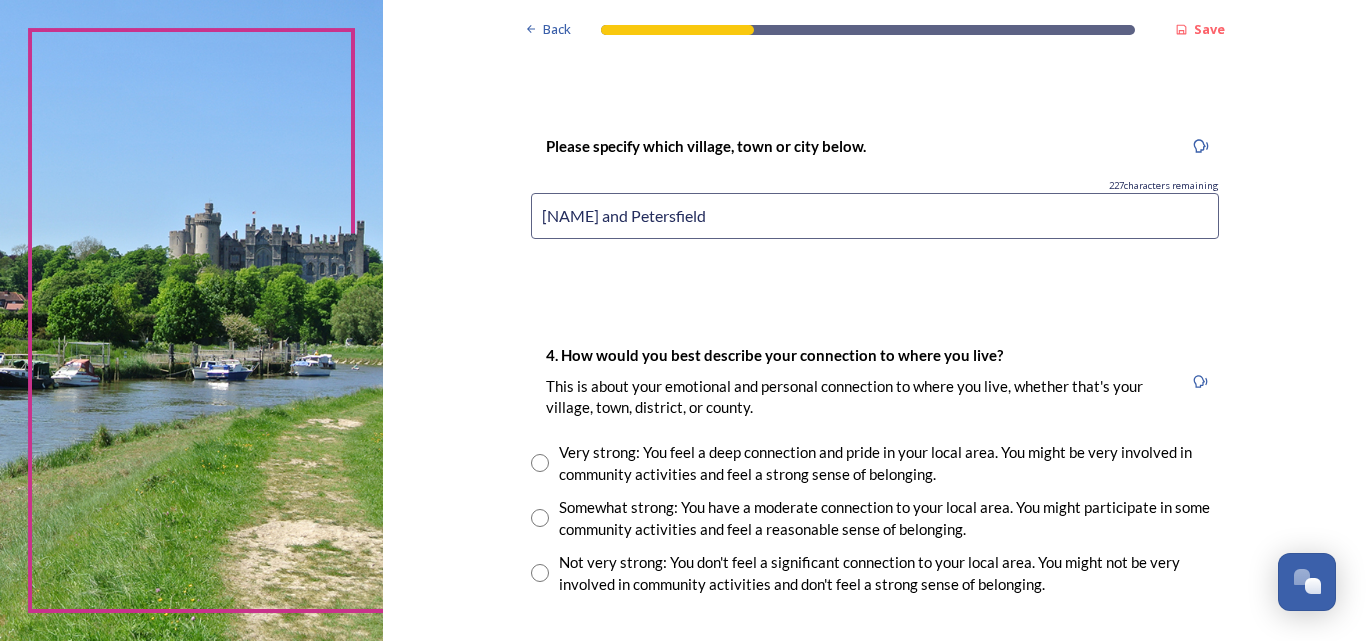 type on "[NAME] and Petersfield" 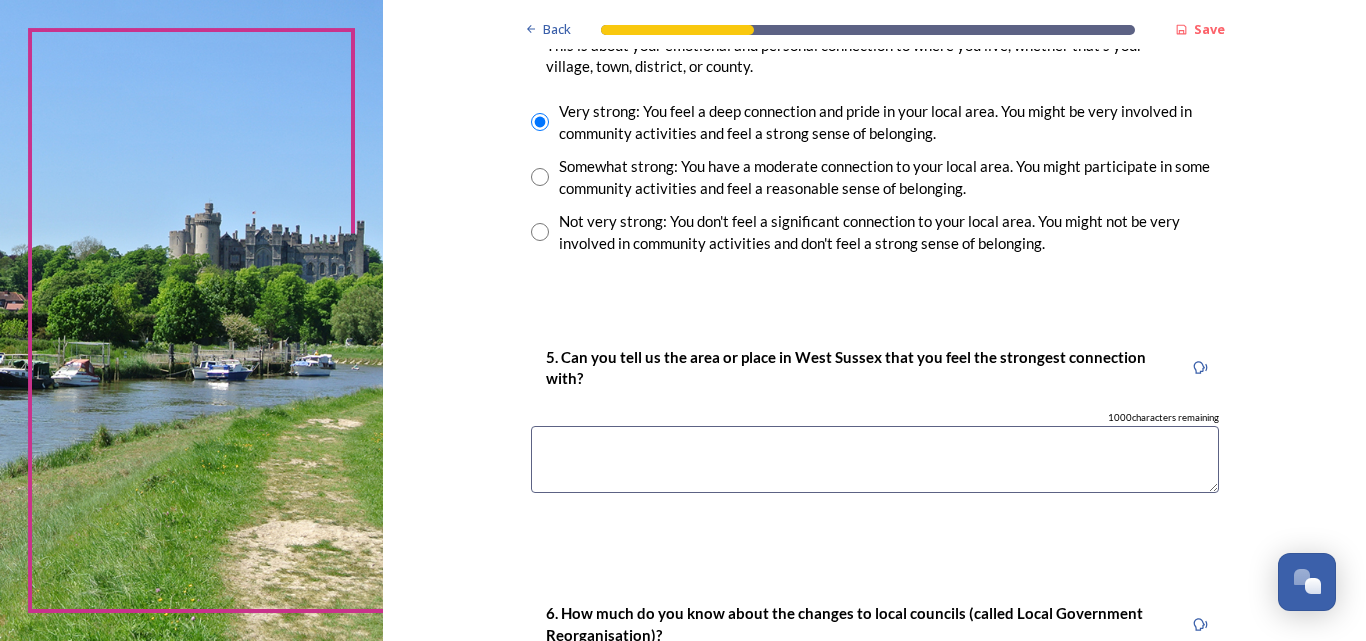scroll, scrollTop: 1600, scrollLeft: 0, axis: vertical 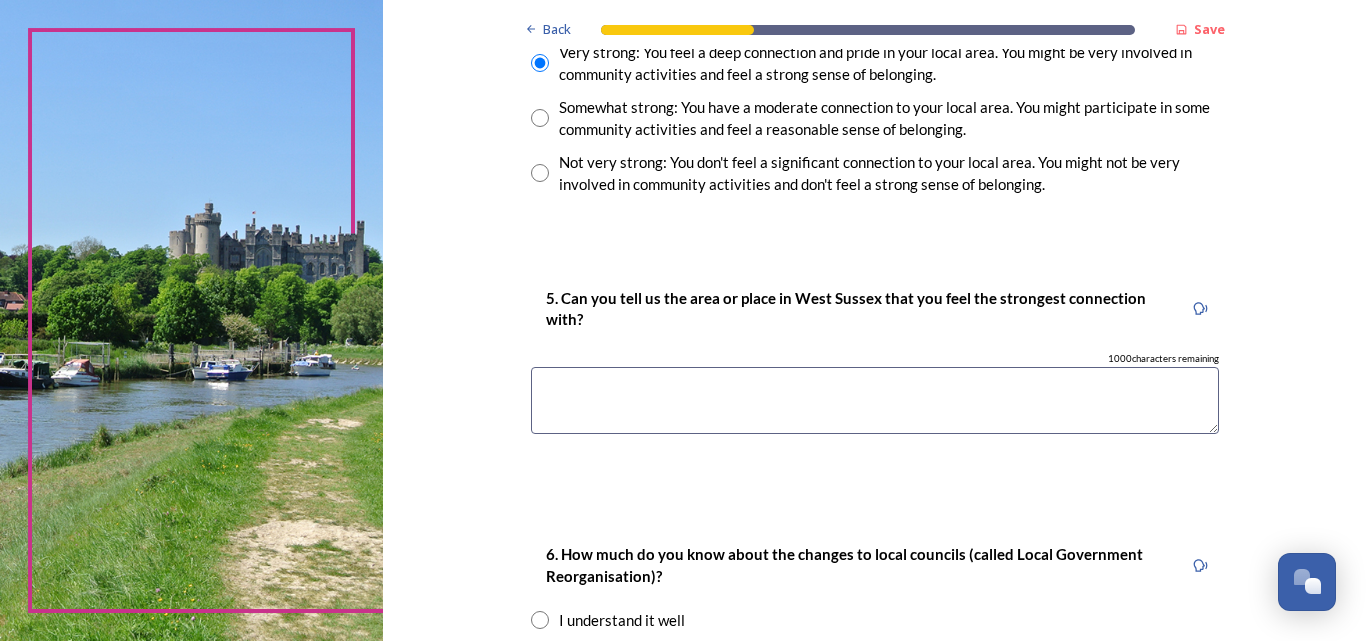 click at bounding box center [875, 400] 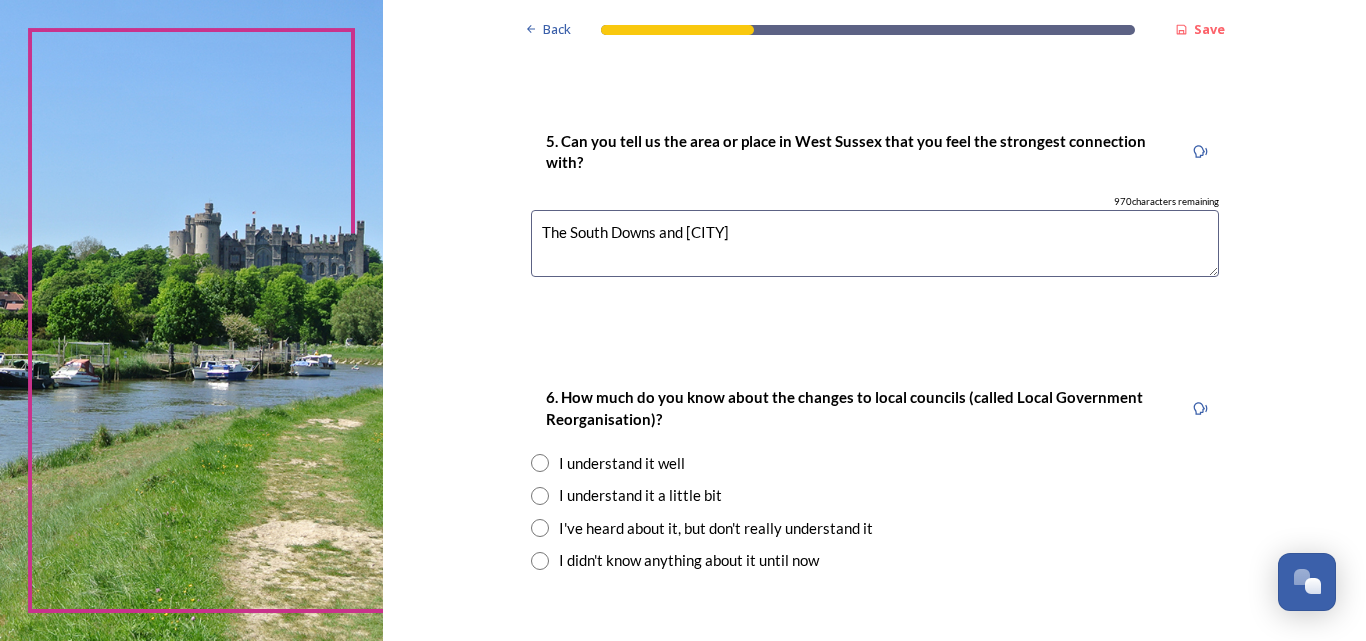 scroll, scrollTop: 1800, scrollLeft: 0, axis: vertical 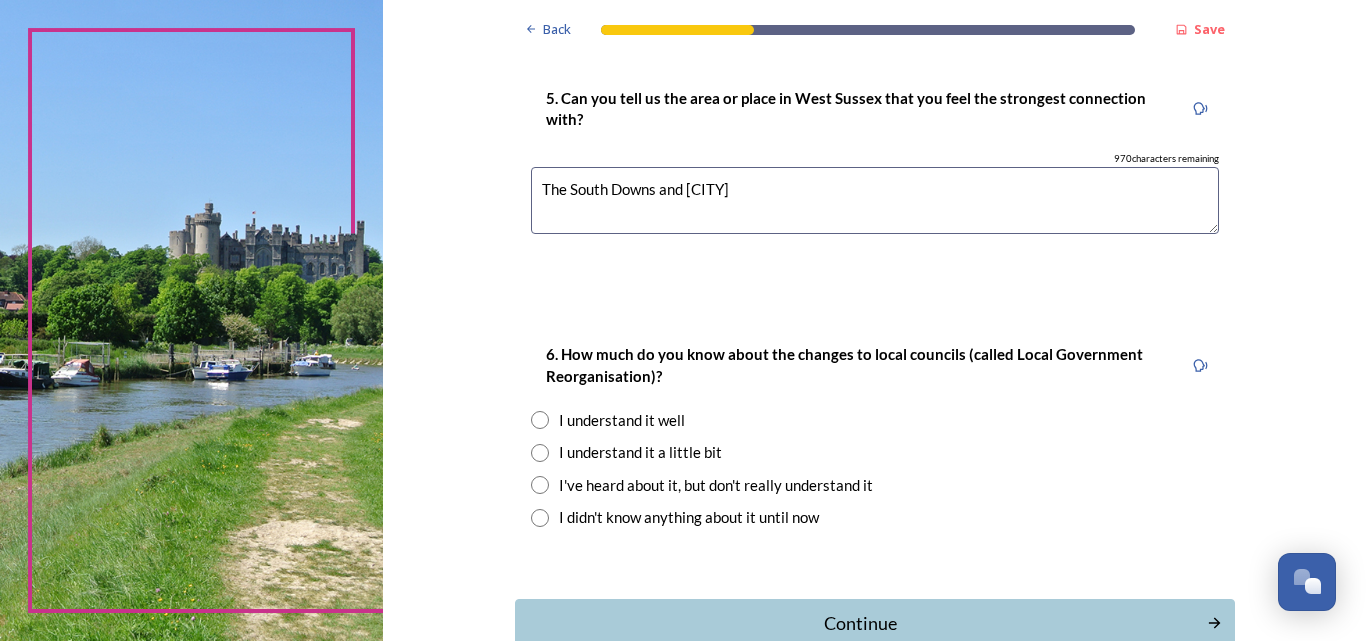 type on "The South Downs and [CITY]" 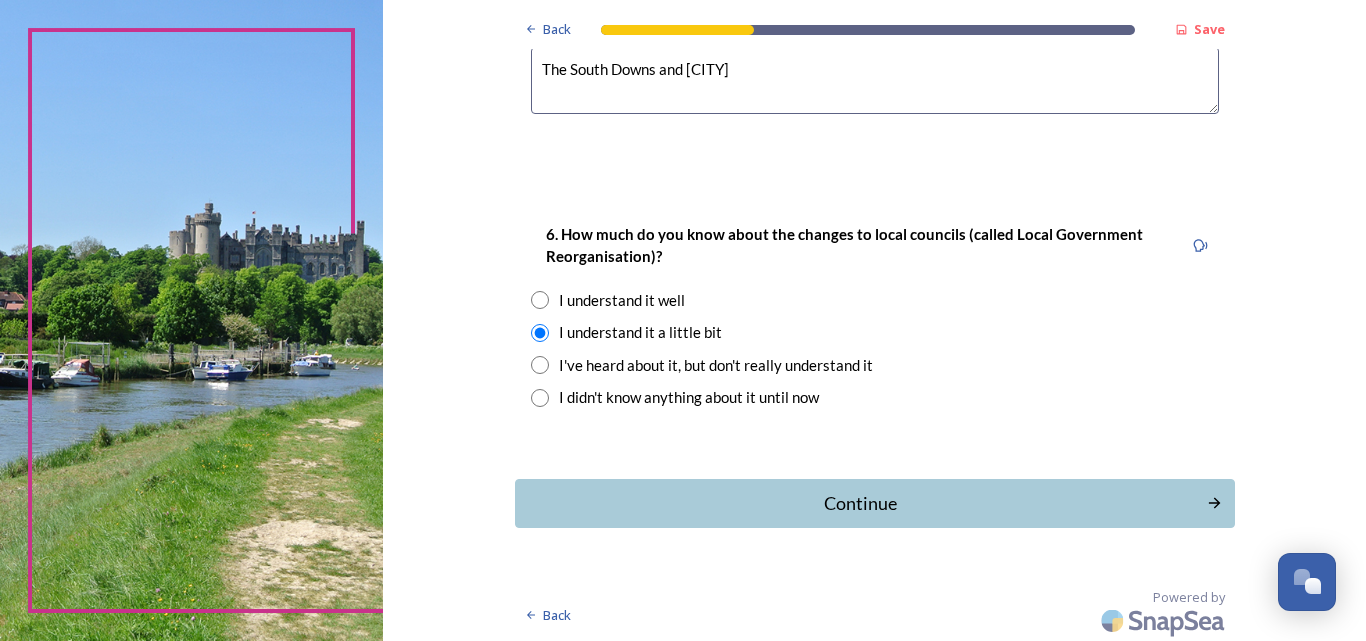 scroll, scrollTop: 1923, scrollLeft: 0, axis: vertical 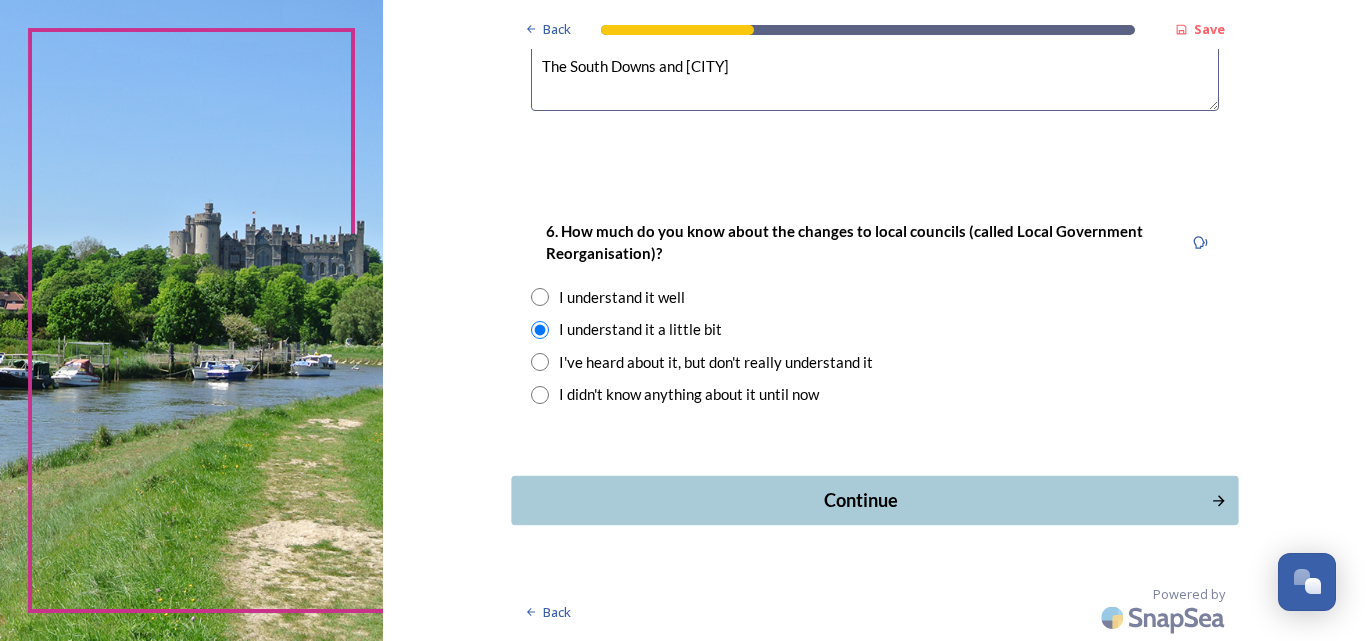 click on "Continue" at bounding box center [860, 500] 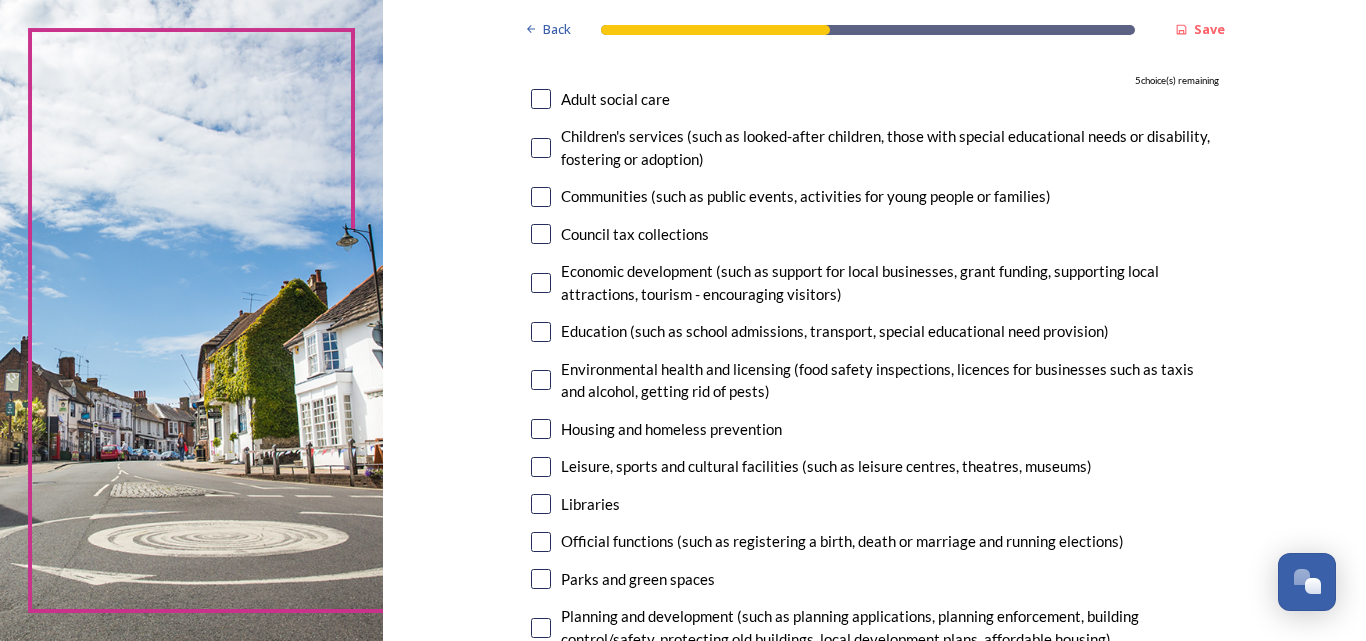 scroll, scrollTop: 200, scrollLeft: 0, axis: vertical 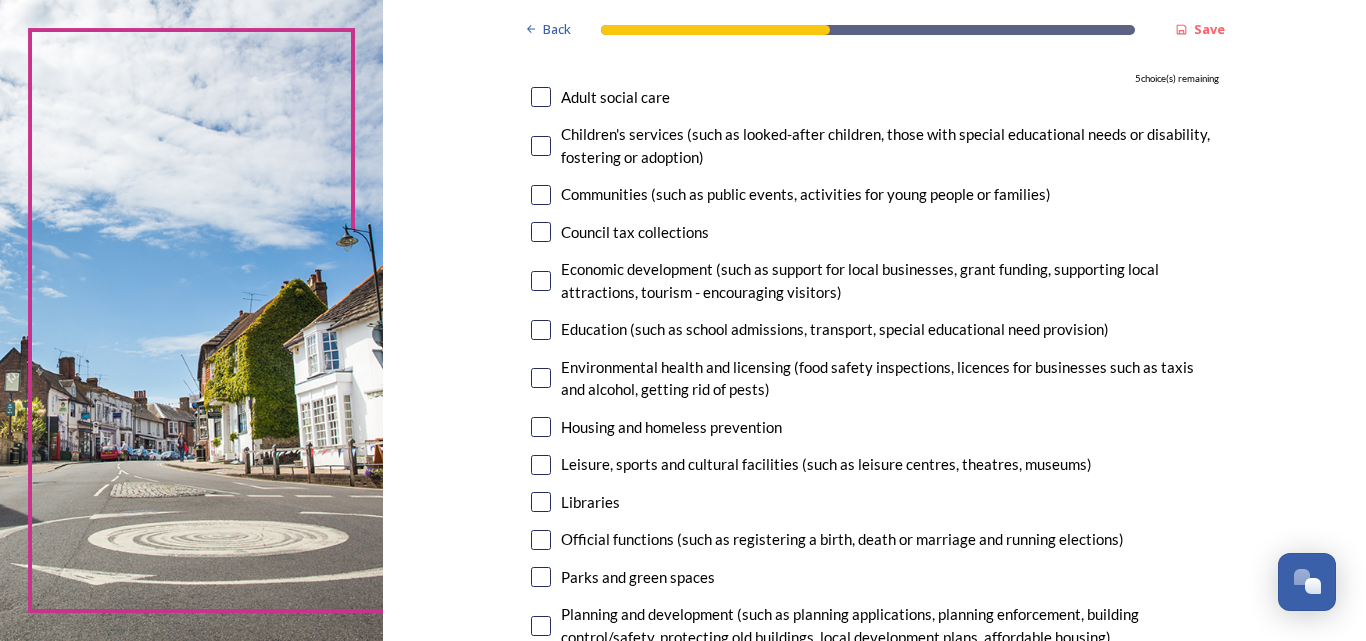 click at bounding box center (541, 281) 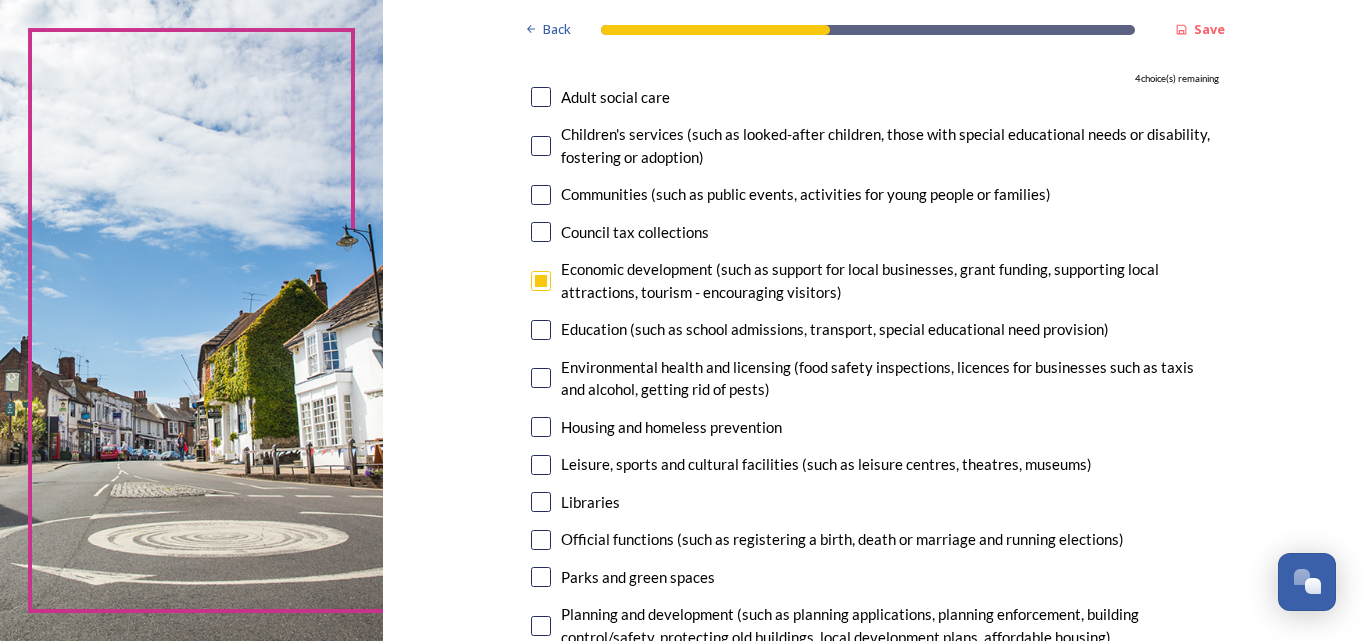scroll, scrollTop: 300, scrollLeft: 0, axis: vertical 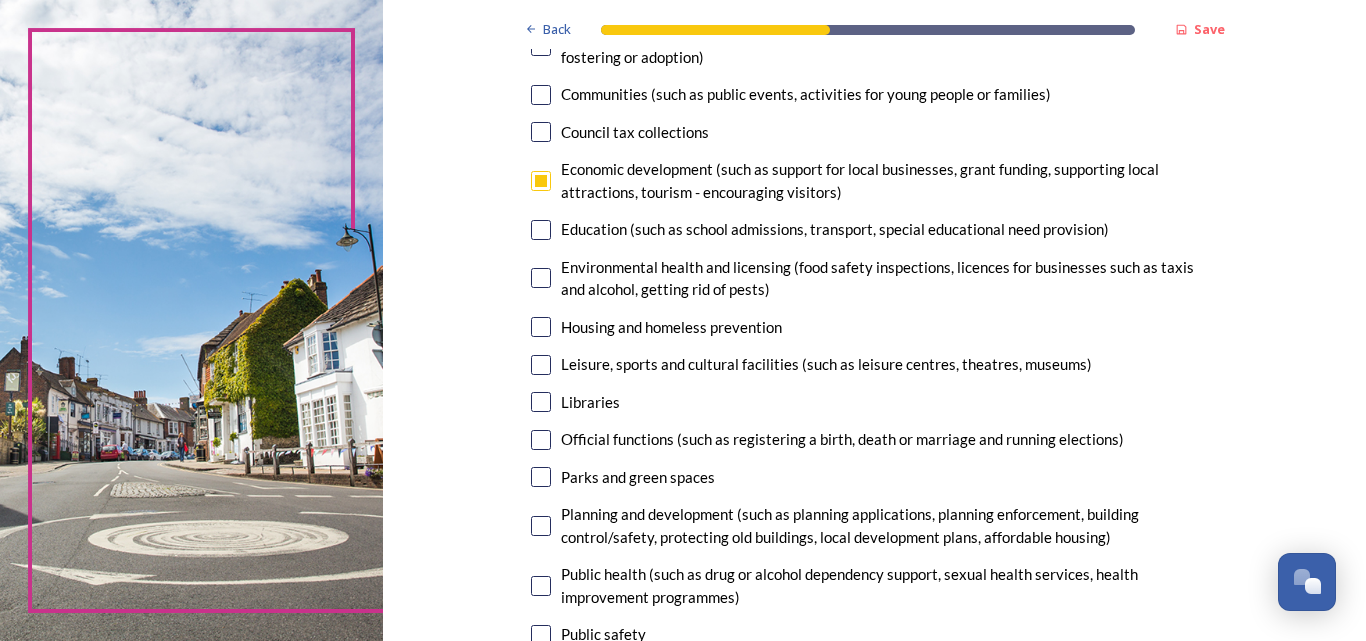 click at bounding box center [541, 365] 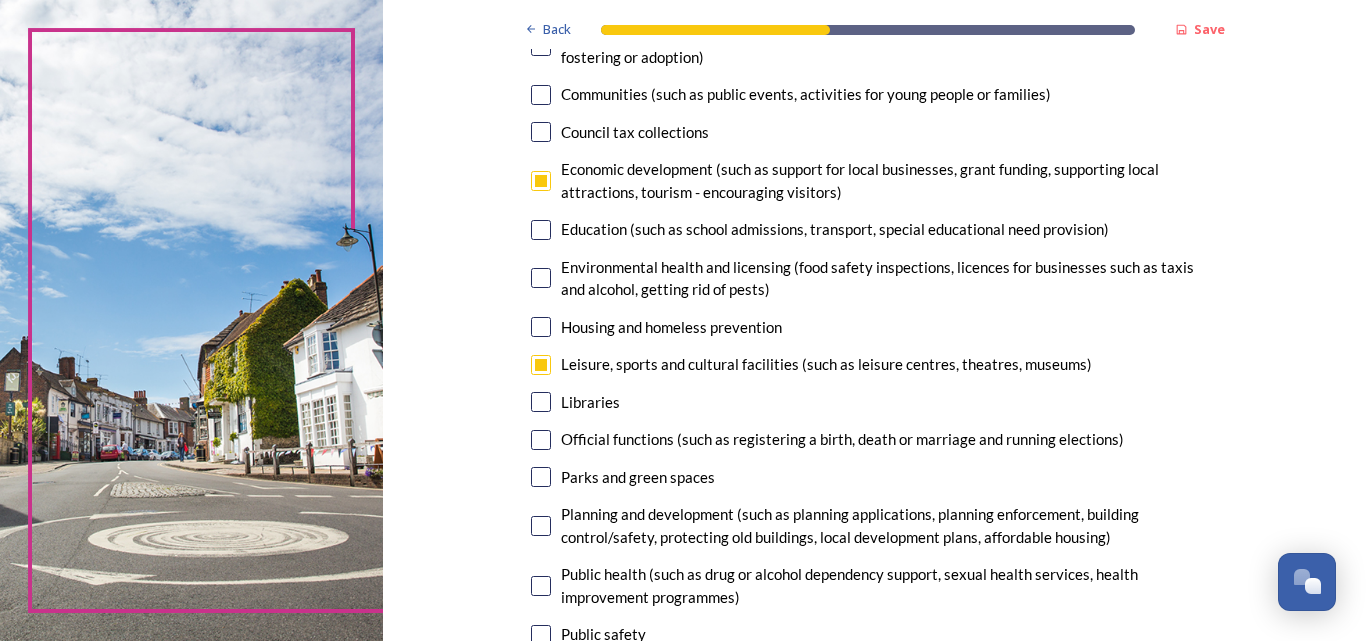 click at bounding box center (541, 402) 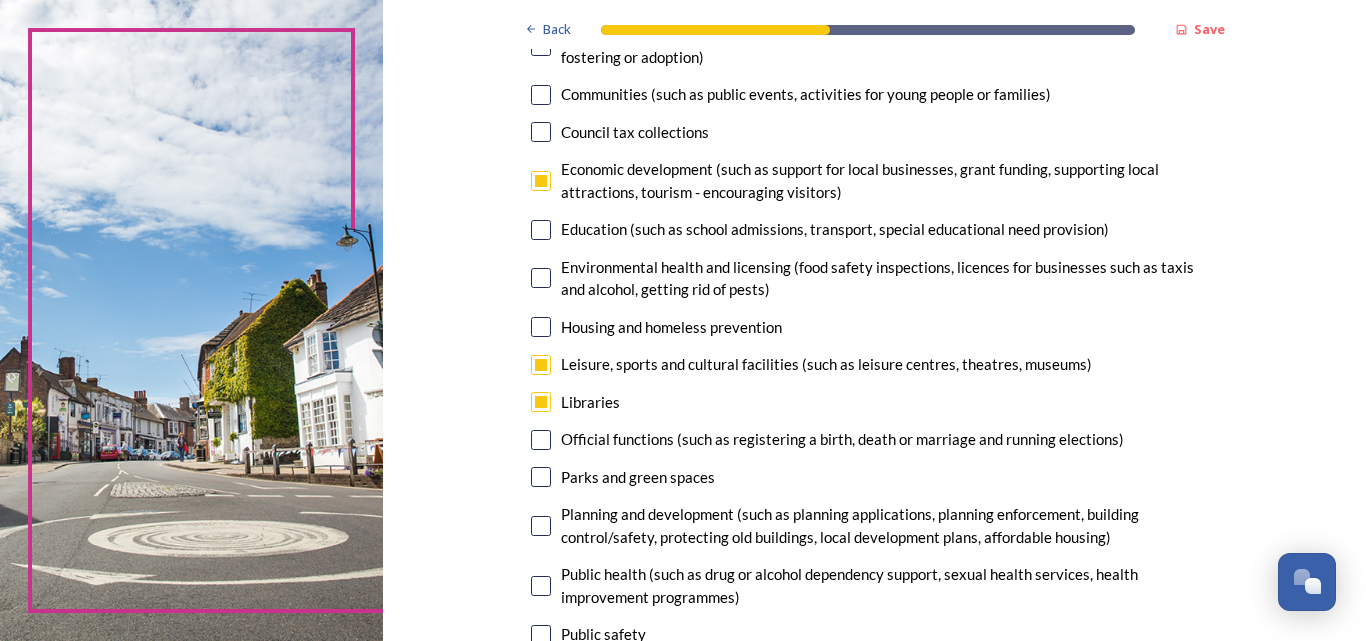 scroll, scrollTop: 400, scrollLeft: 0, axis: vertical 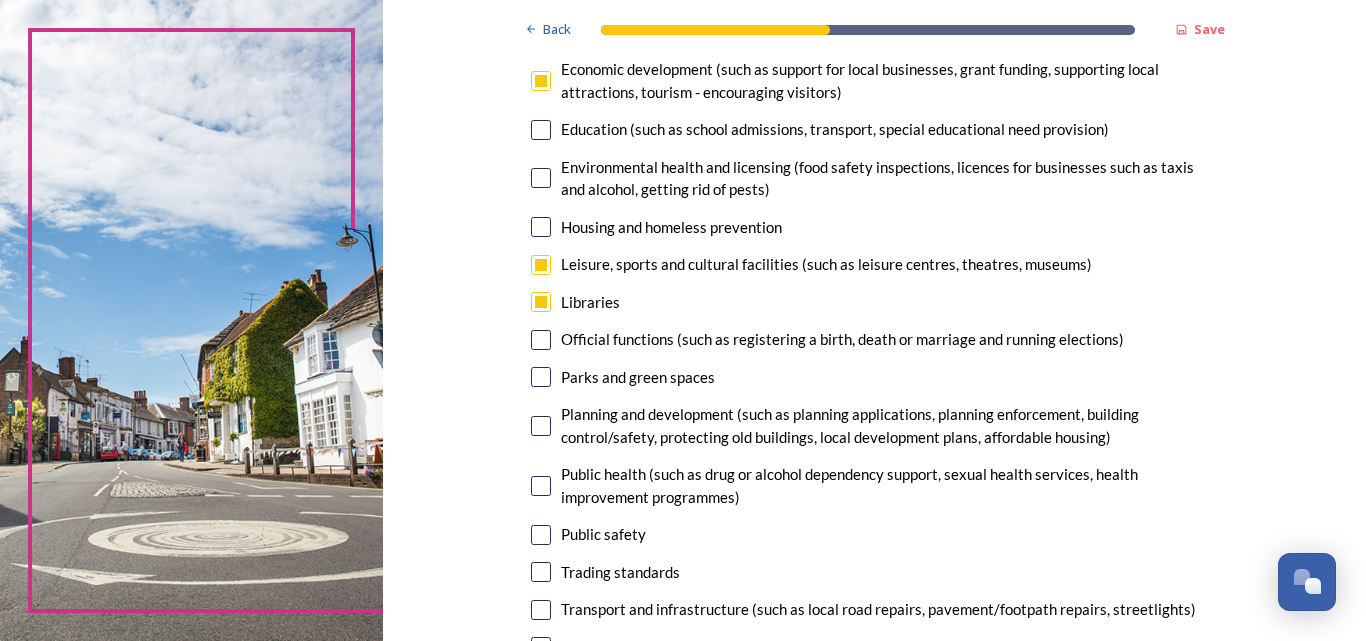 click at bounding box center (541, 377) 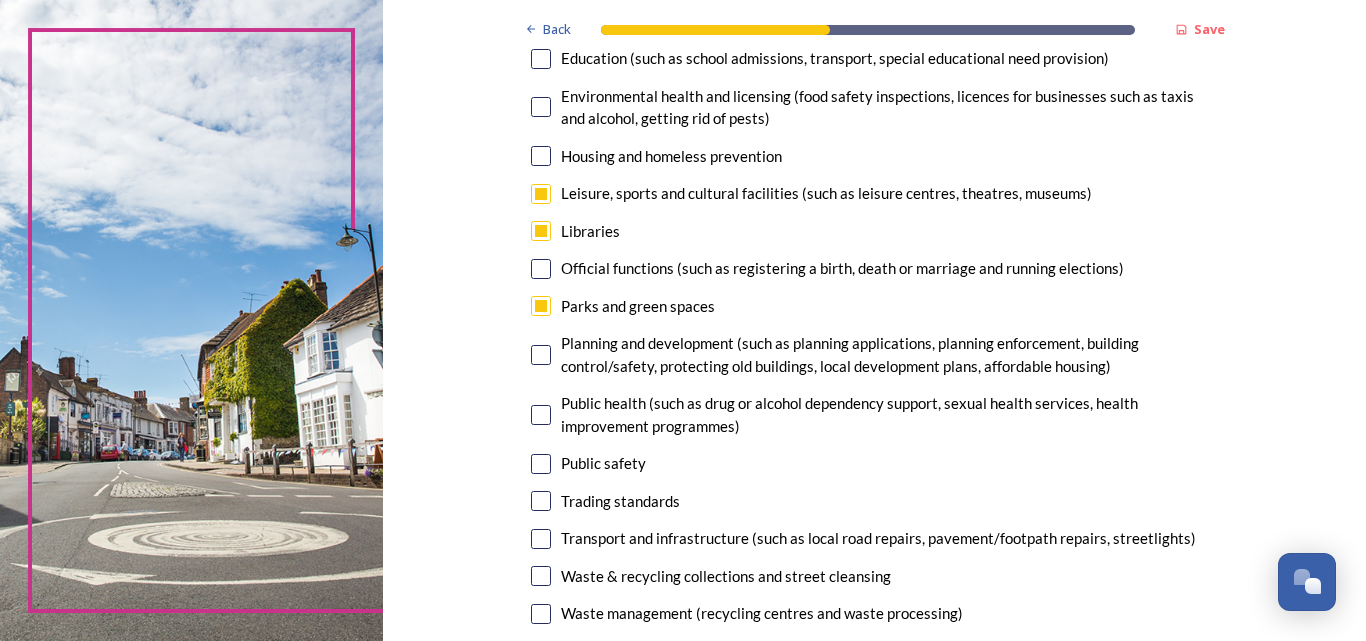 scroll, scrollTop: 500, scrollLeft: 0, axis: vertical 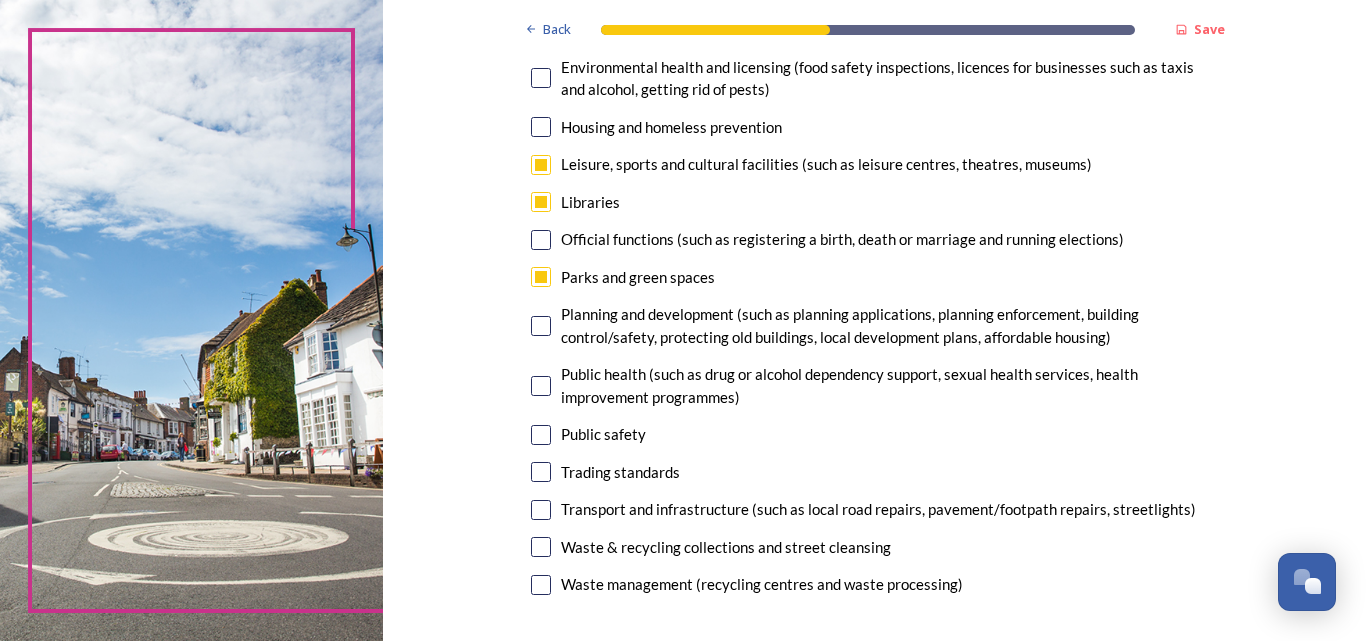 click at bounding box center [541, 510] 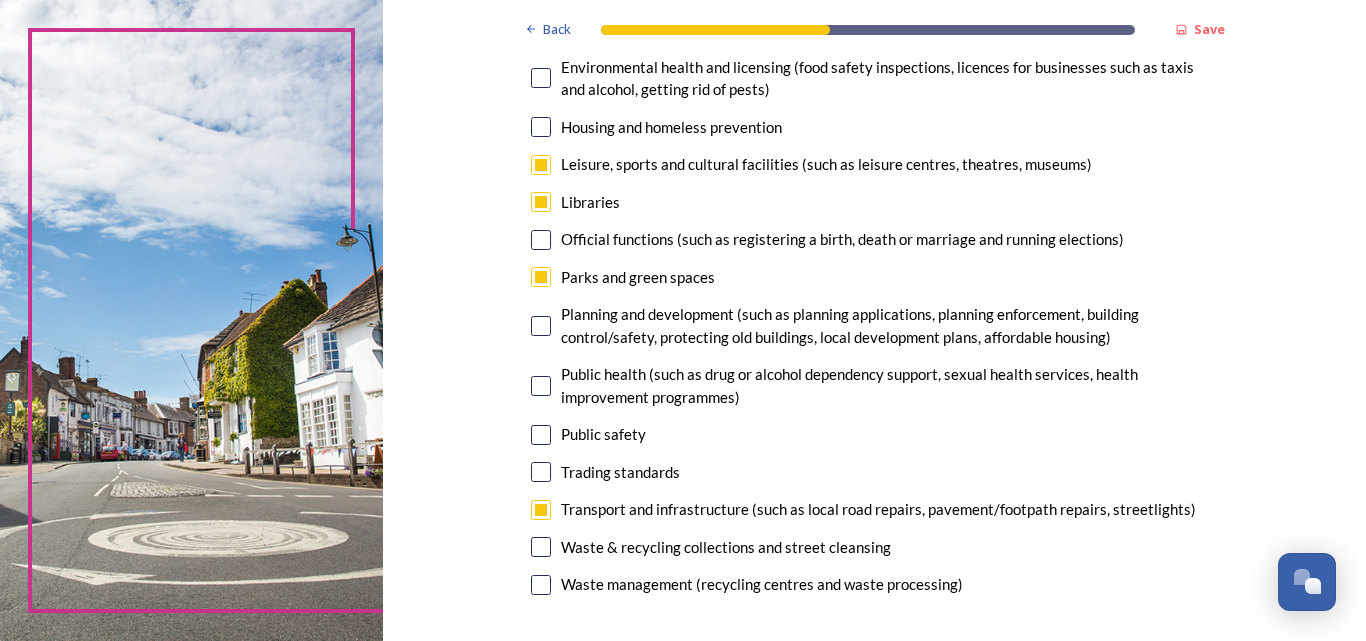 click at bounding box center (541, 547) 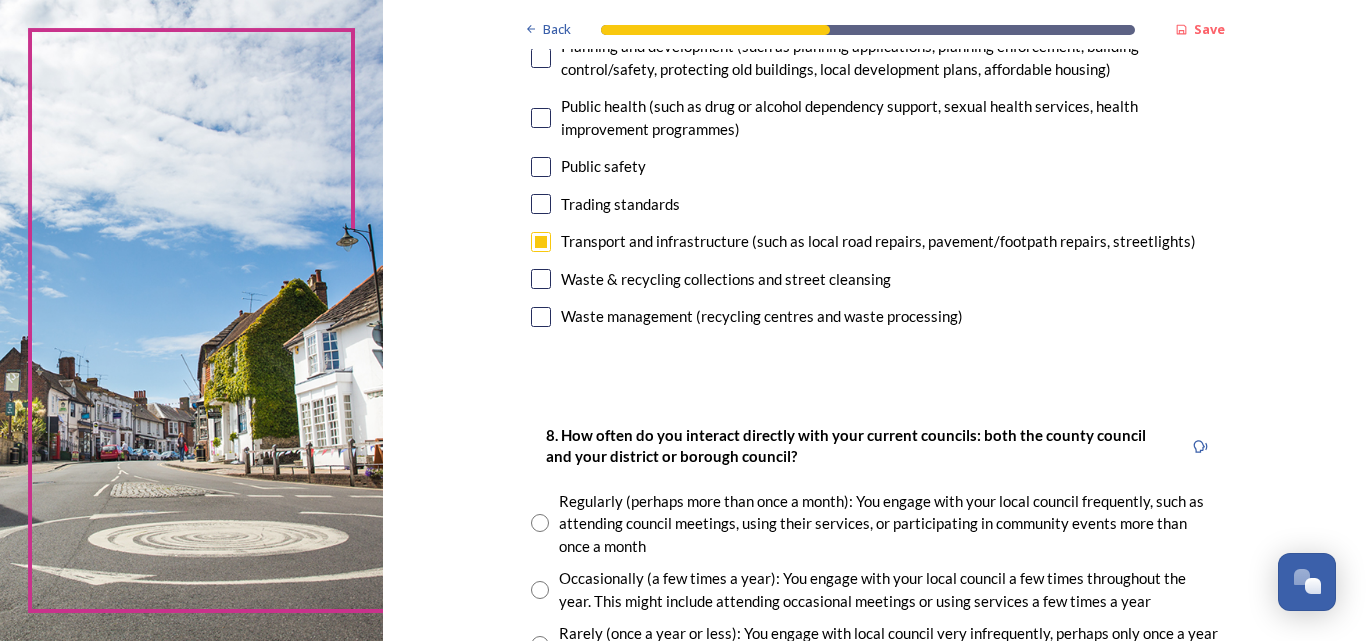 scroll, scrollTop: 800, scrollLeft: 0, axis: vertical 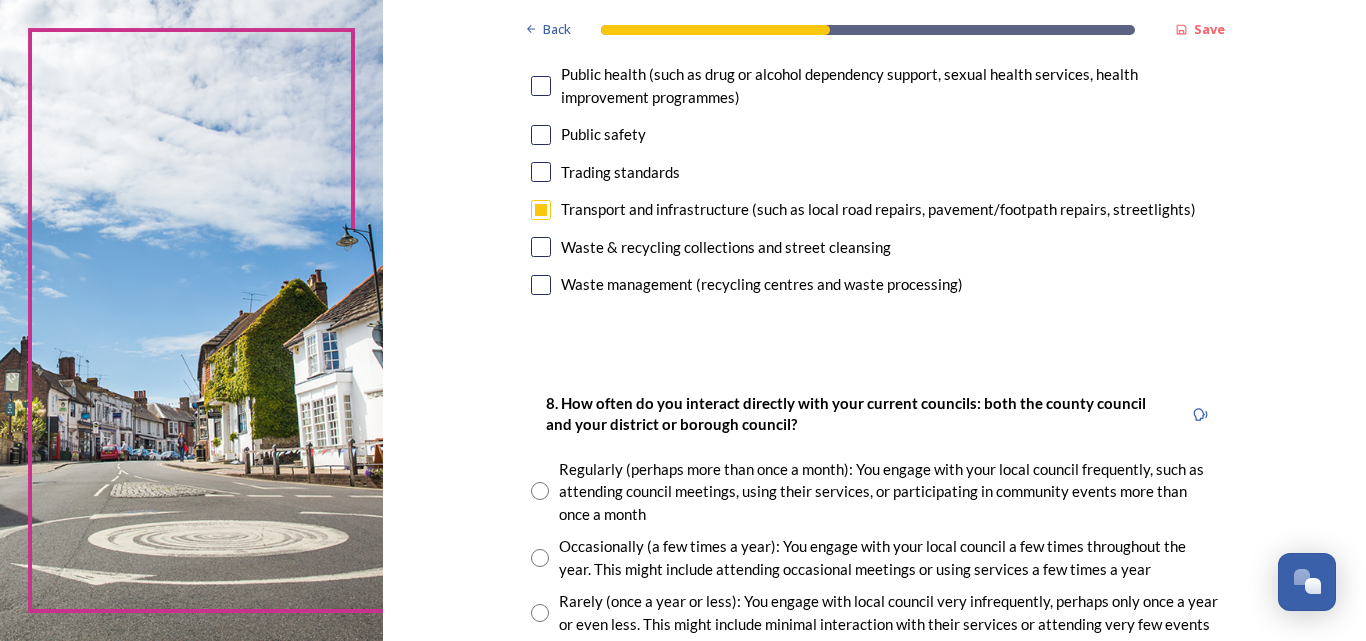 click at bounding box center (540, 491) 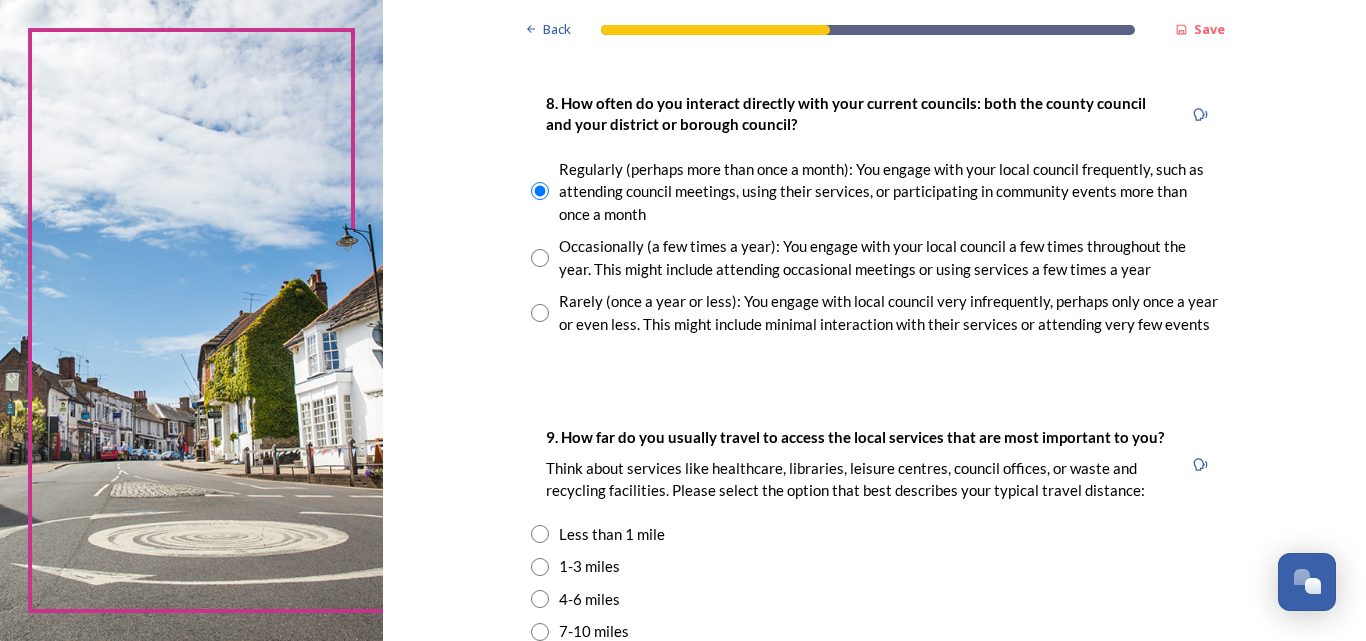 scroll, scrollTop: 1200, scrollLeft: 0, axis: vertical 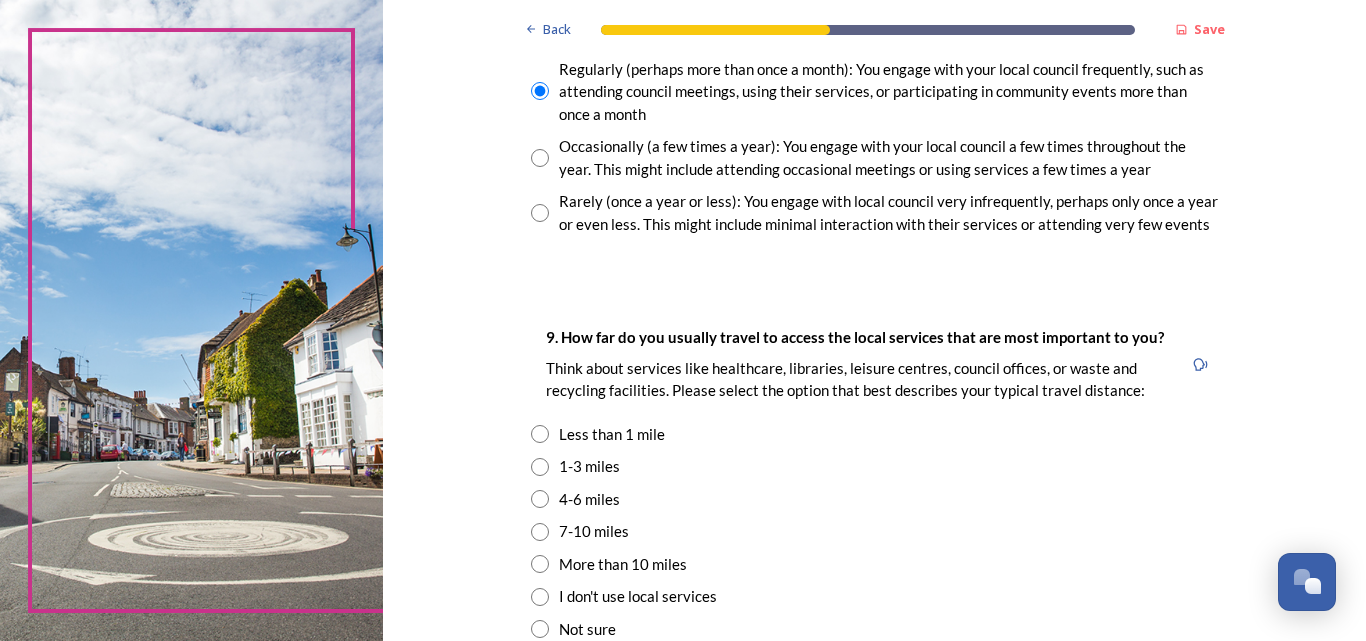 click at bounding box center (540, 532) 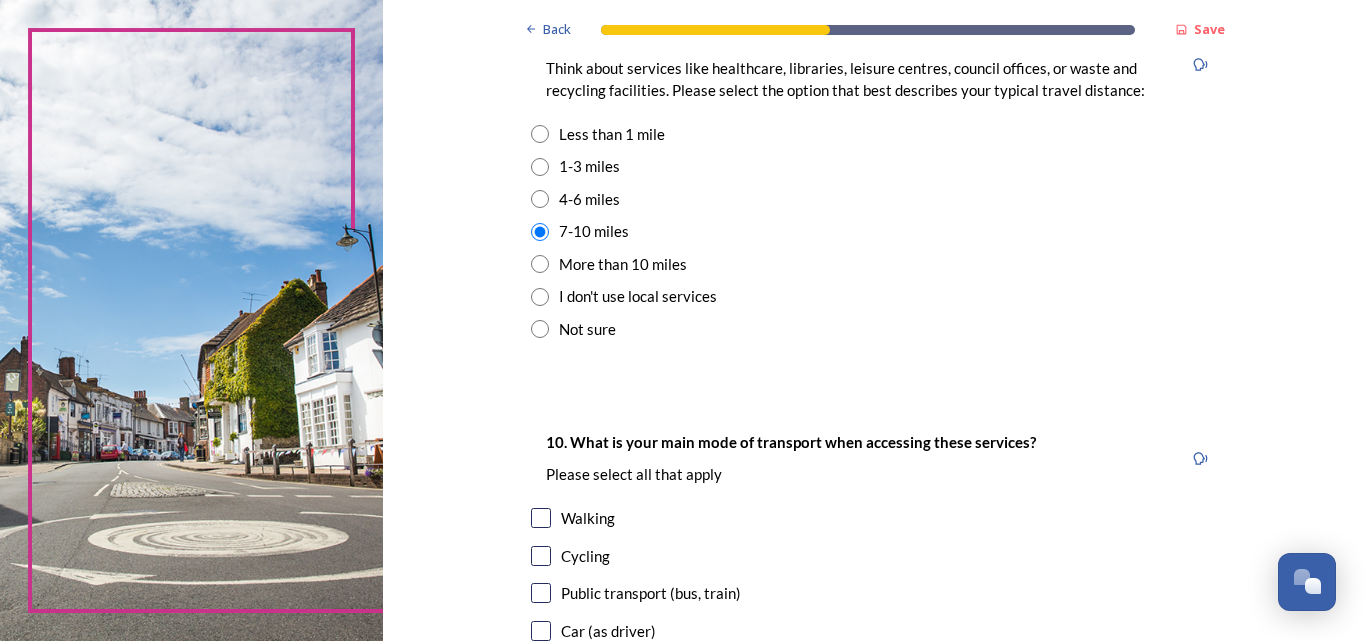 scroll, scrollTop: 1600, scrollLeft: 0, axis: vertical 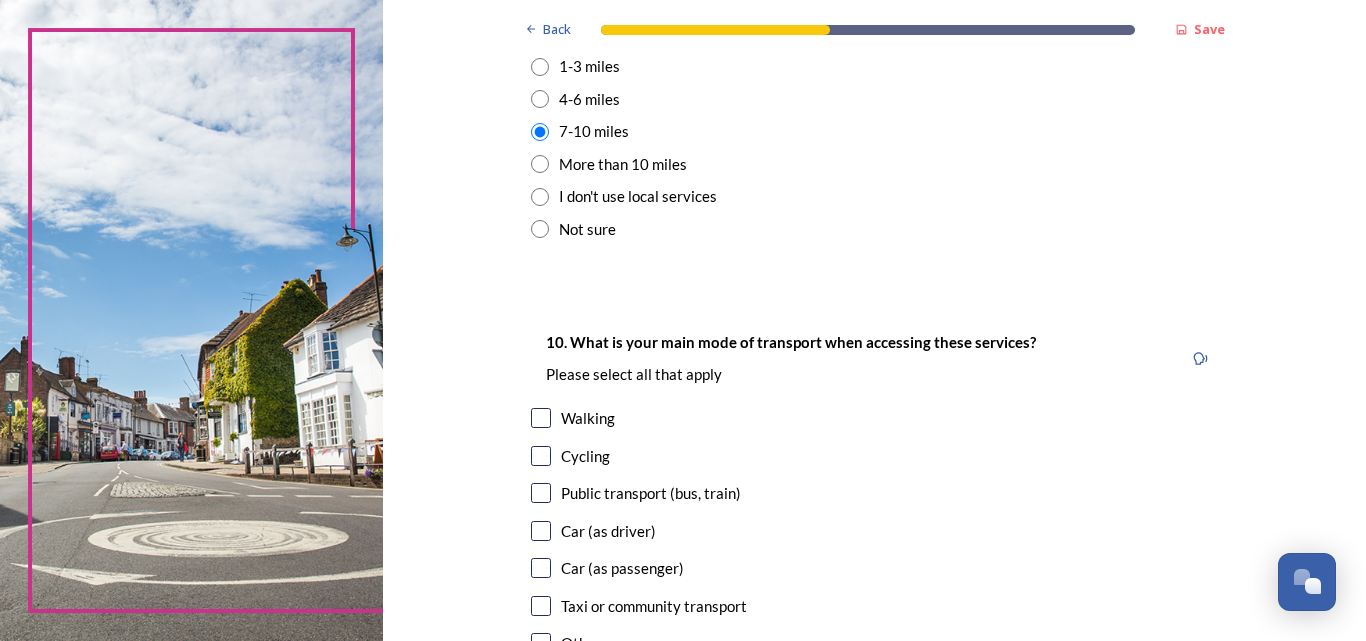 click at bounding box center (541, 531) 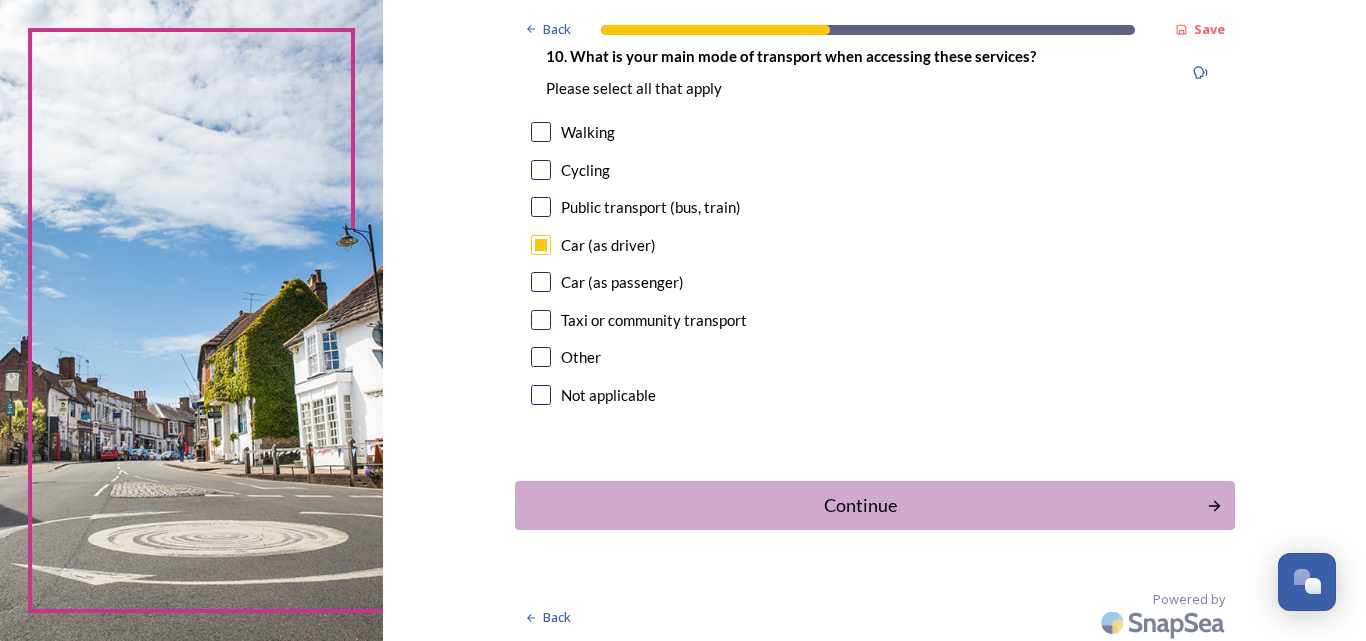 scroll, scrollTop: 1891, scrollLeft: 0, axis: vertical 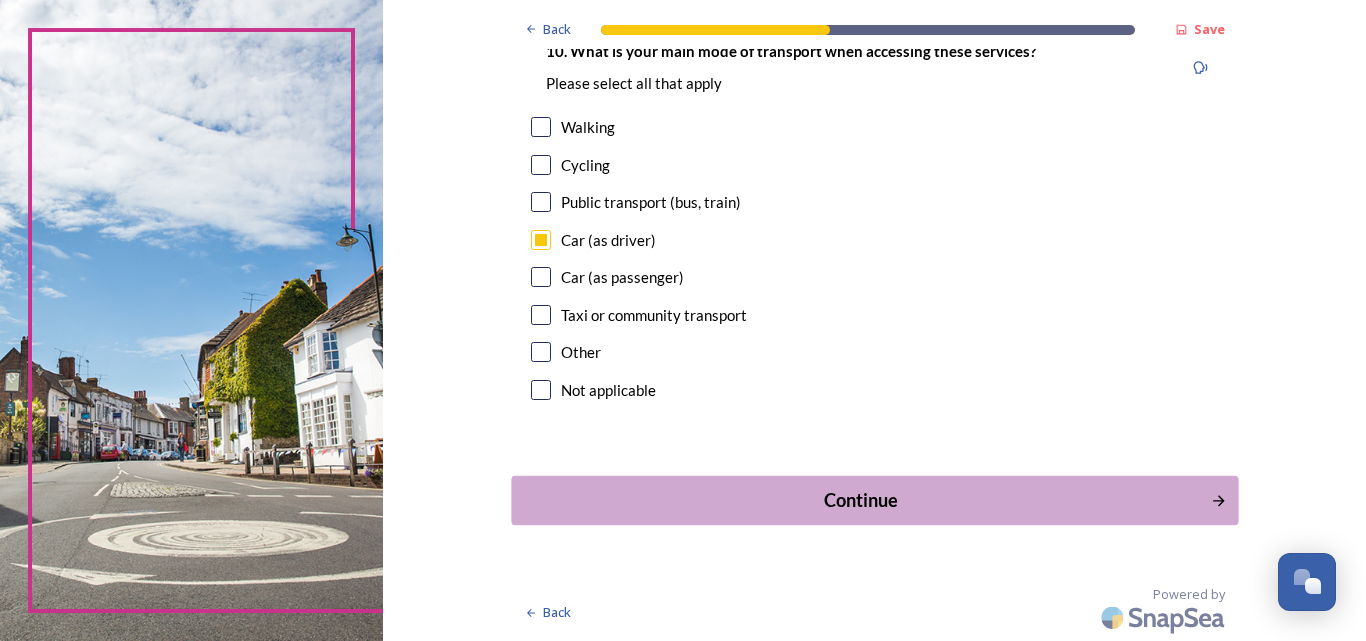 click on "Continue" at bounding box center [860, 500] 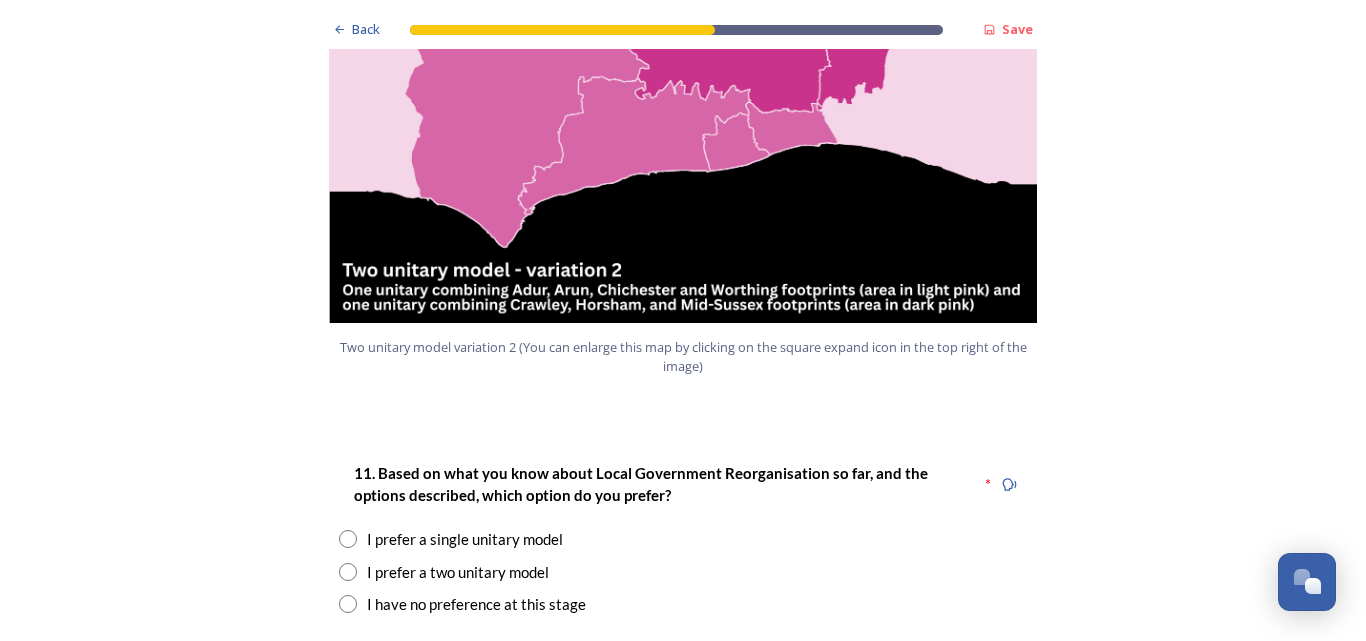 scroll, scrollTop: 2400, scrollLeft: 0, axis: vertical 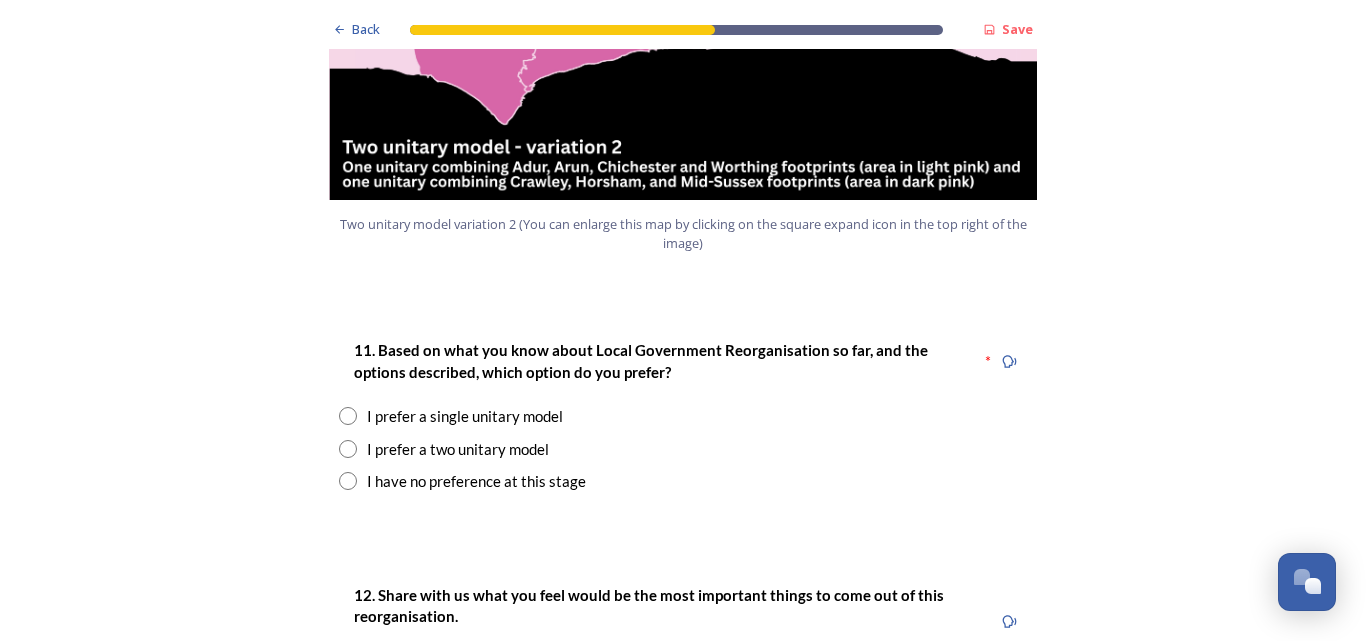 click at bounding box center [348, 449] 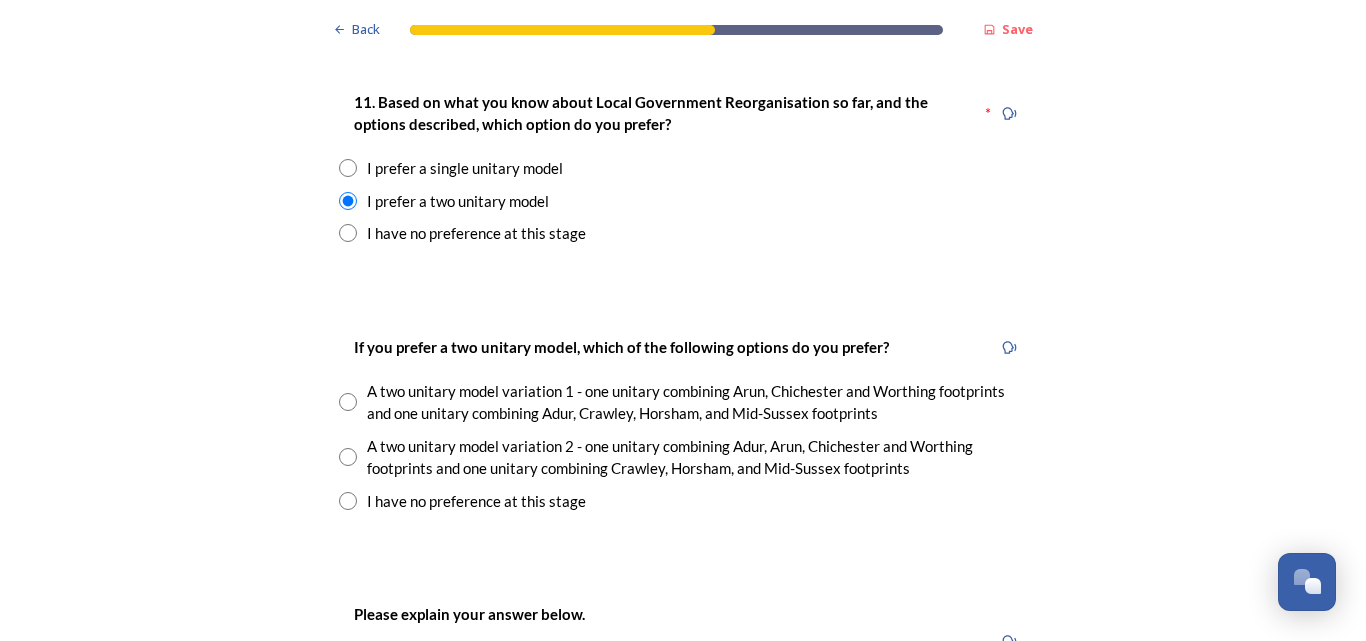 scroll, scrollTop: 2700, scrollLeft: 0, axis: vertical 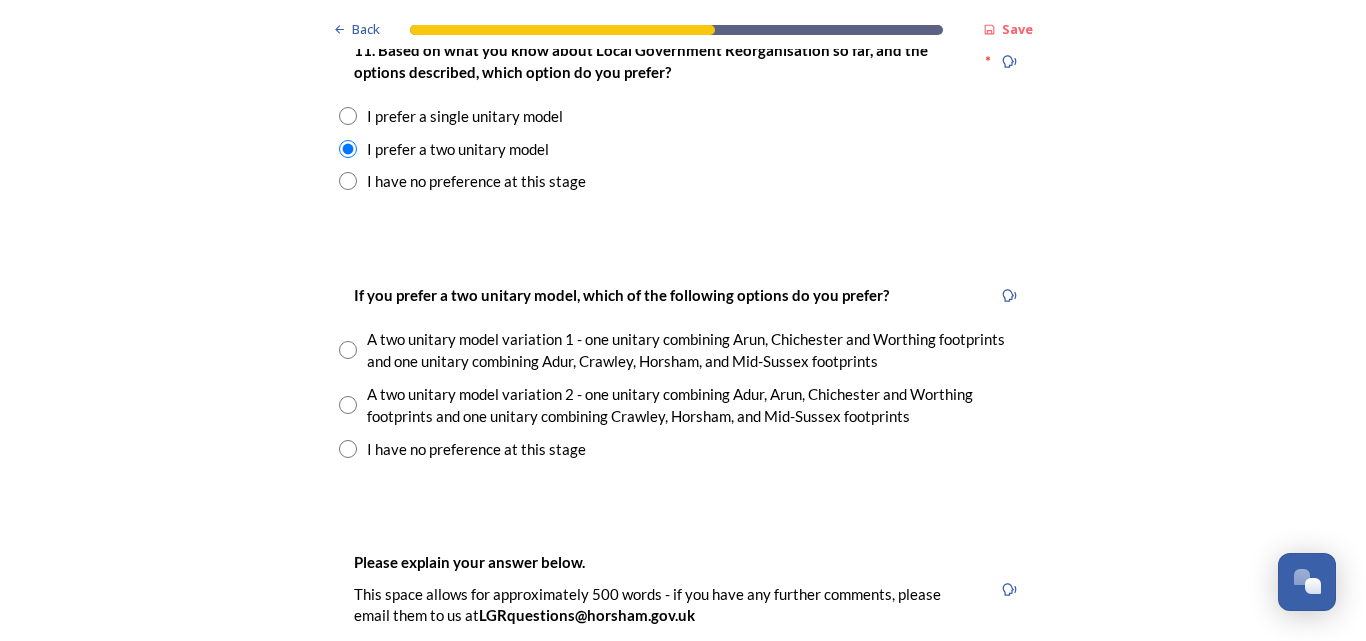 click at bounding box center (348, 350) 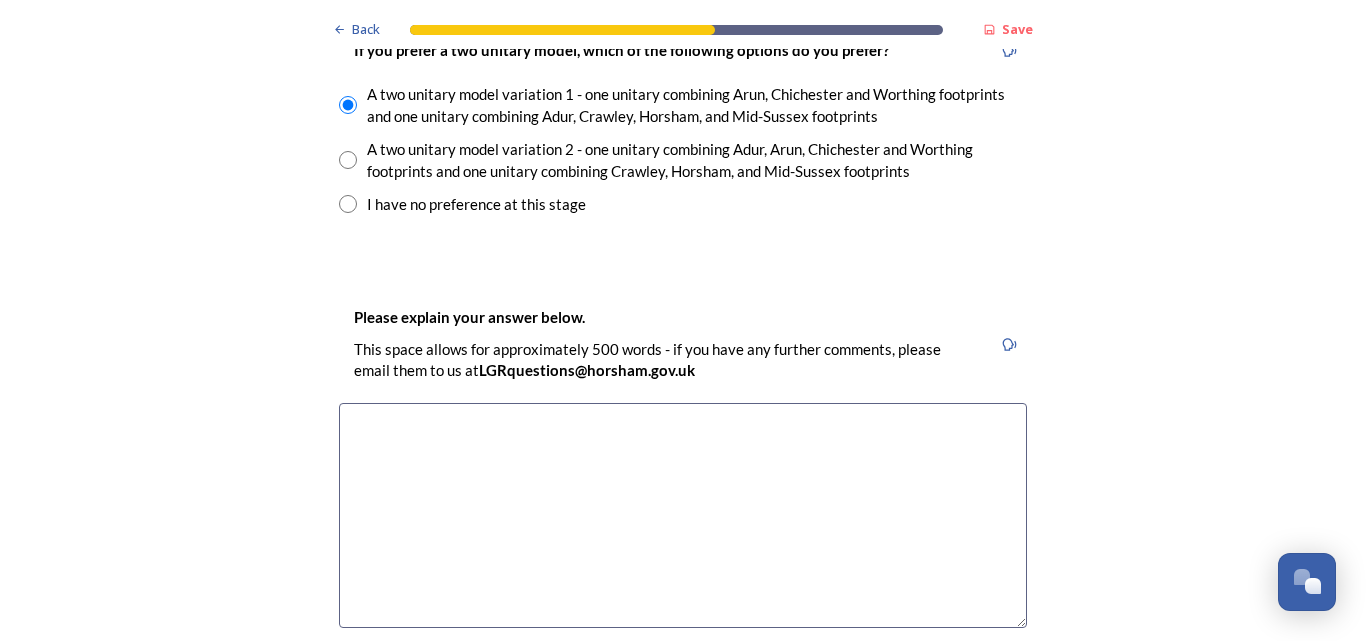 scroll, scrollTop: 3000, scrollLeft: 0, axis: vertical 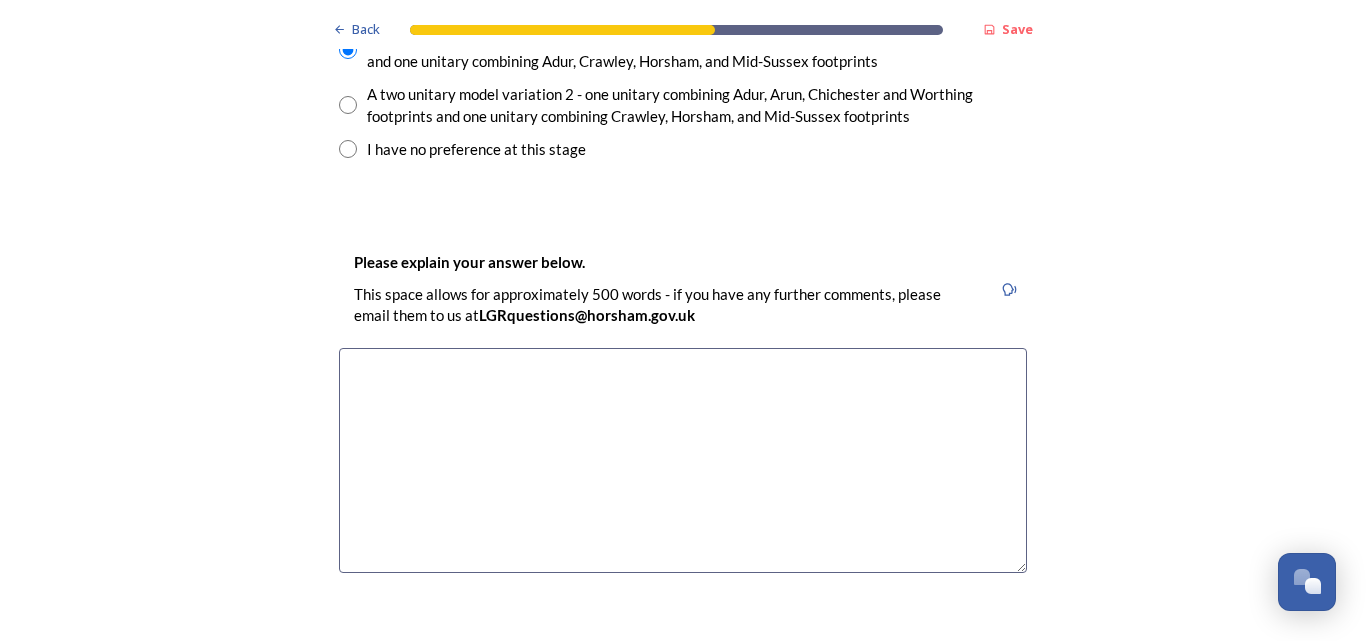 click at bounding box center (683, 460) 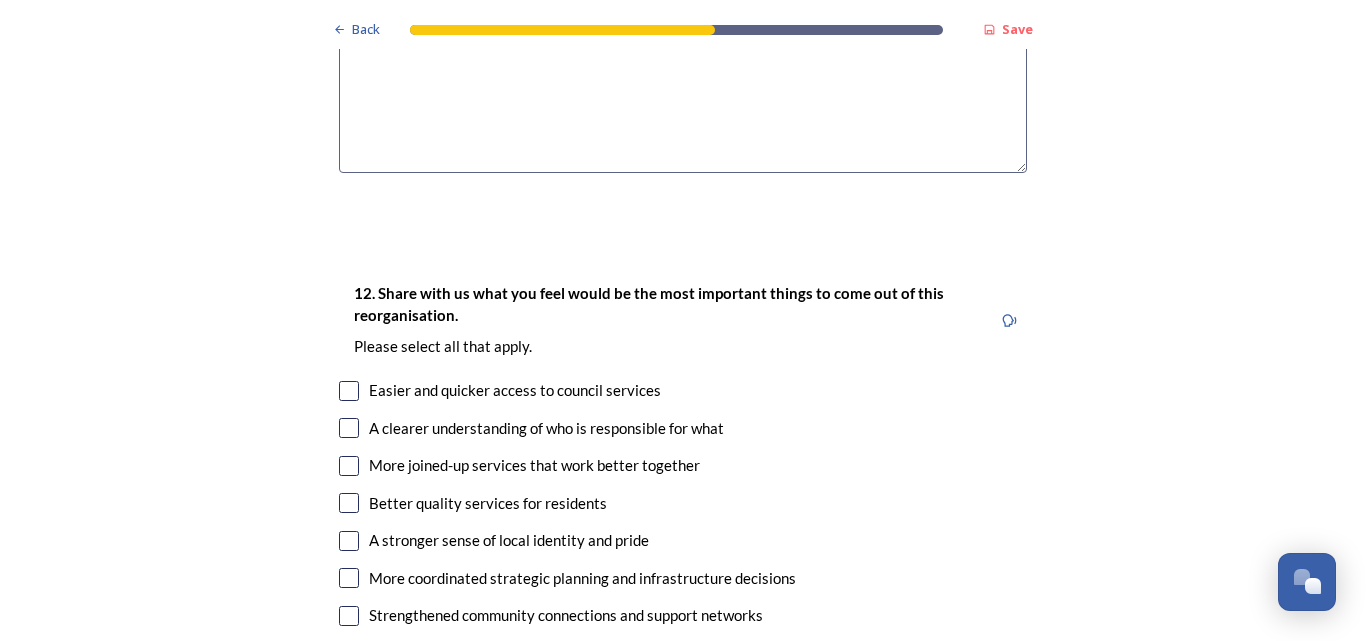 scroll, scrollTop: 3500, scrollLeft: 0, axis: vertical 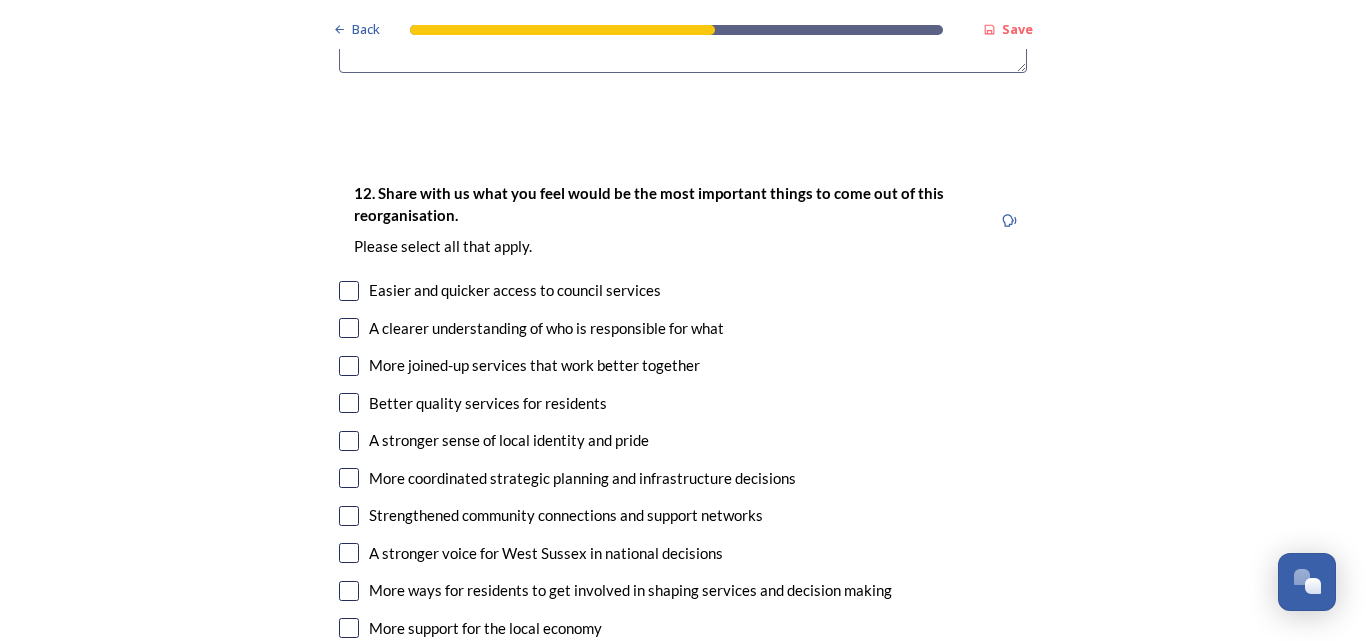 type on "[STATE] is a large, spread out county.  The East is distant from the West" 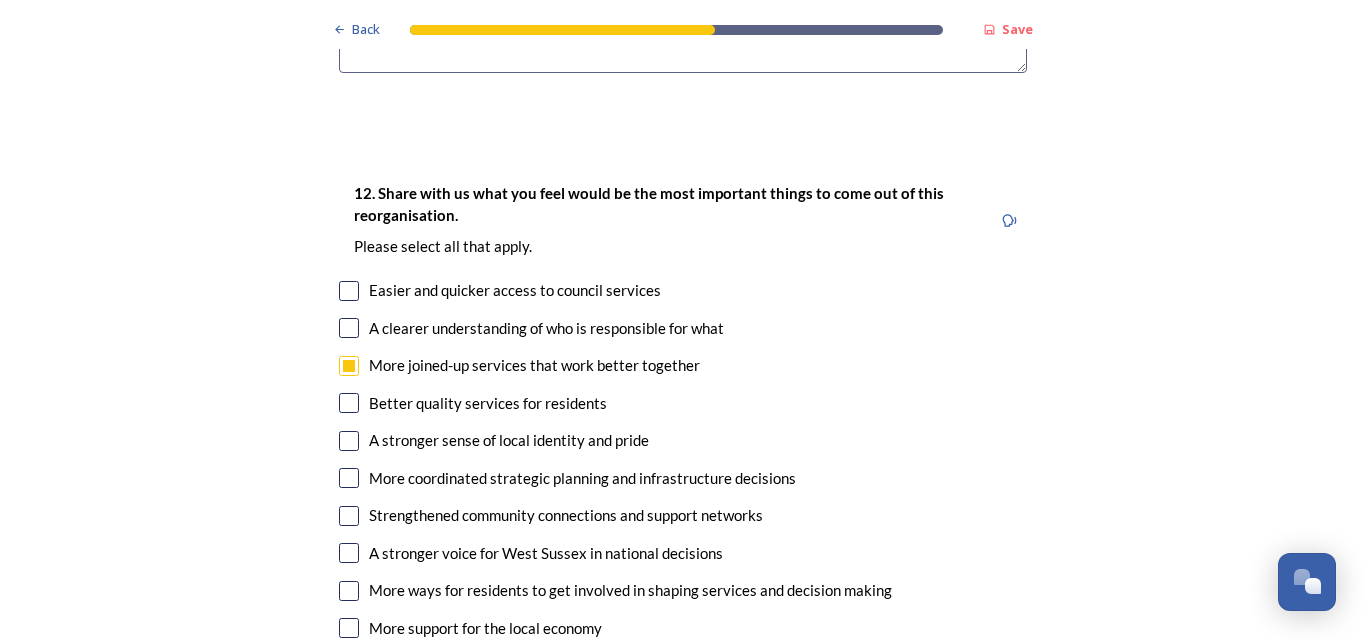 click at bounding box center (349, 478) 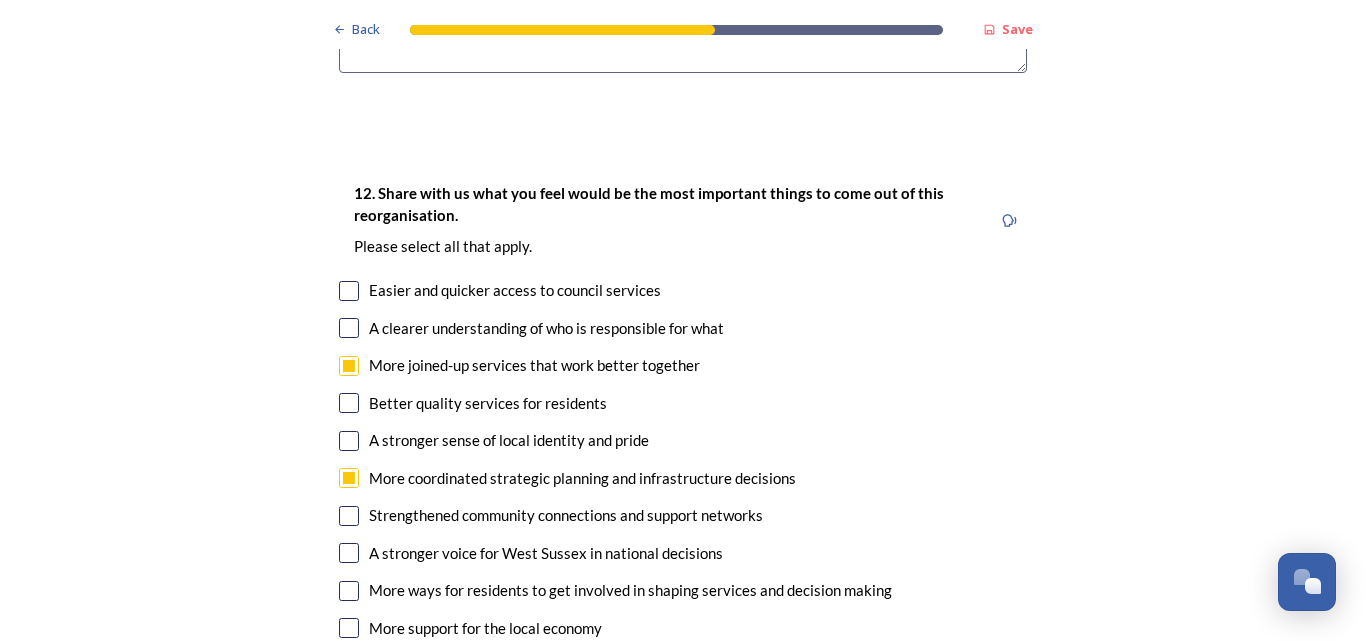 scroll, scrollTop: 3600, scrollLeft: 0, axis: vertical 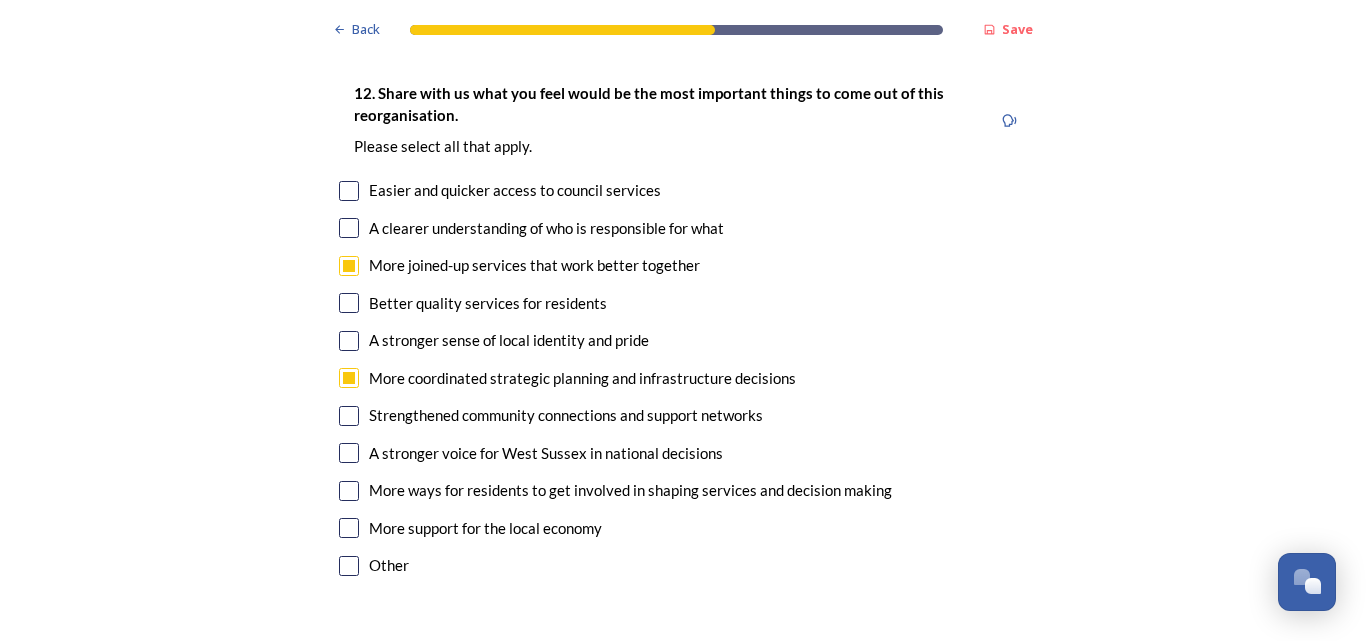 click at bounding box center [349, 453] 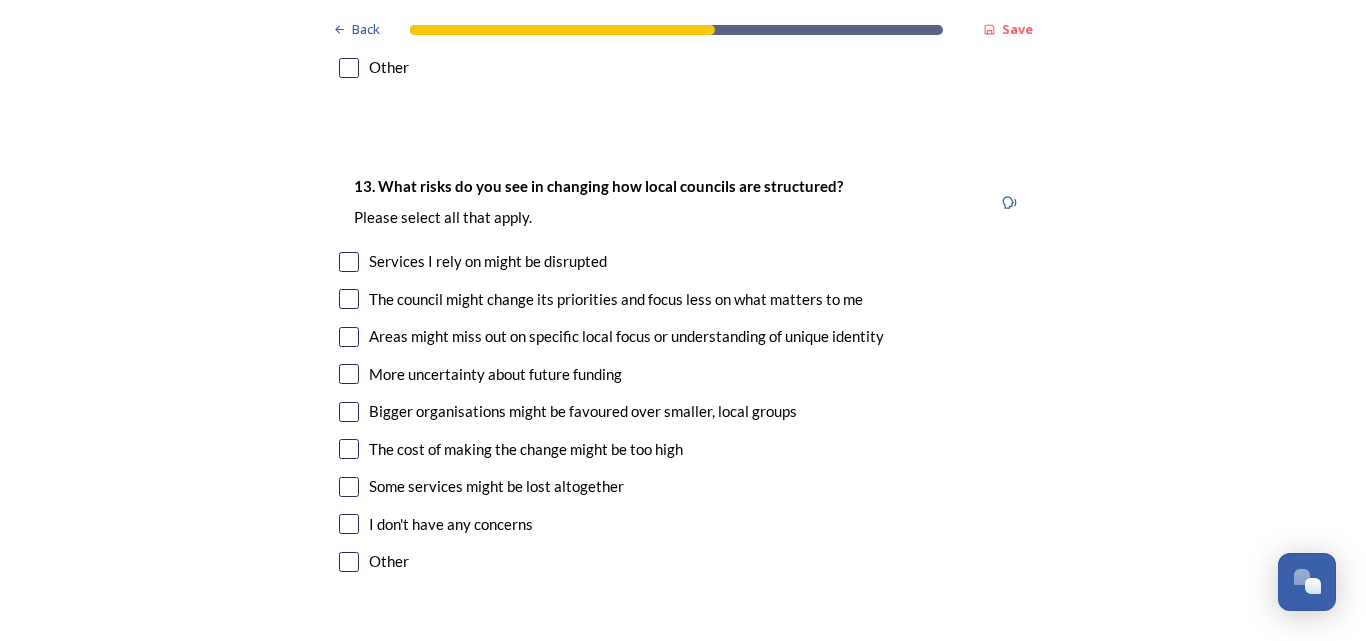 scroll, scrollTop: 4100, scrollLeft: 0, axis: vertical 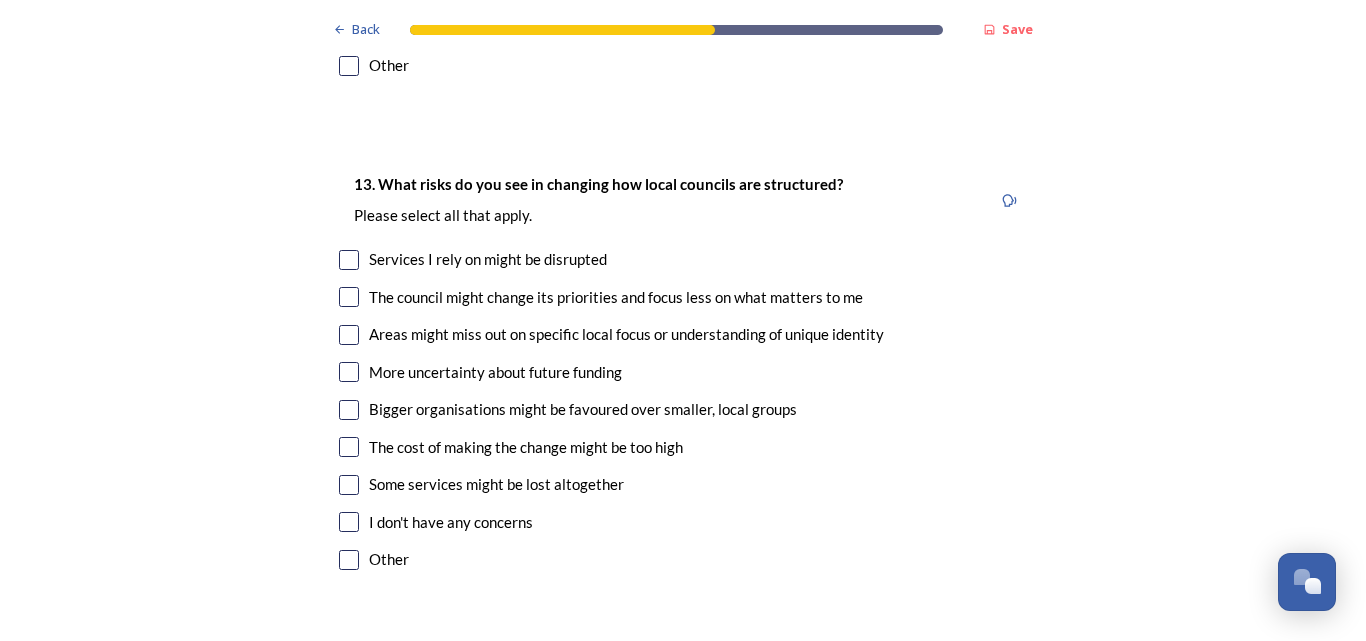 click at bounding box center (349, 260) 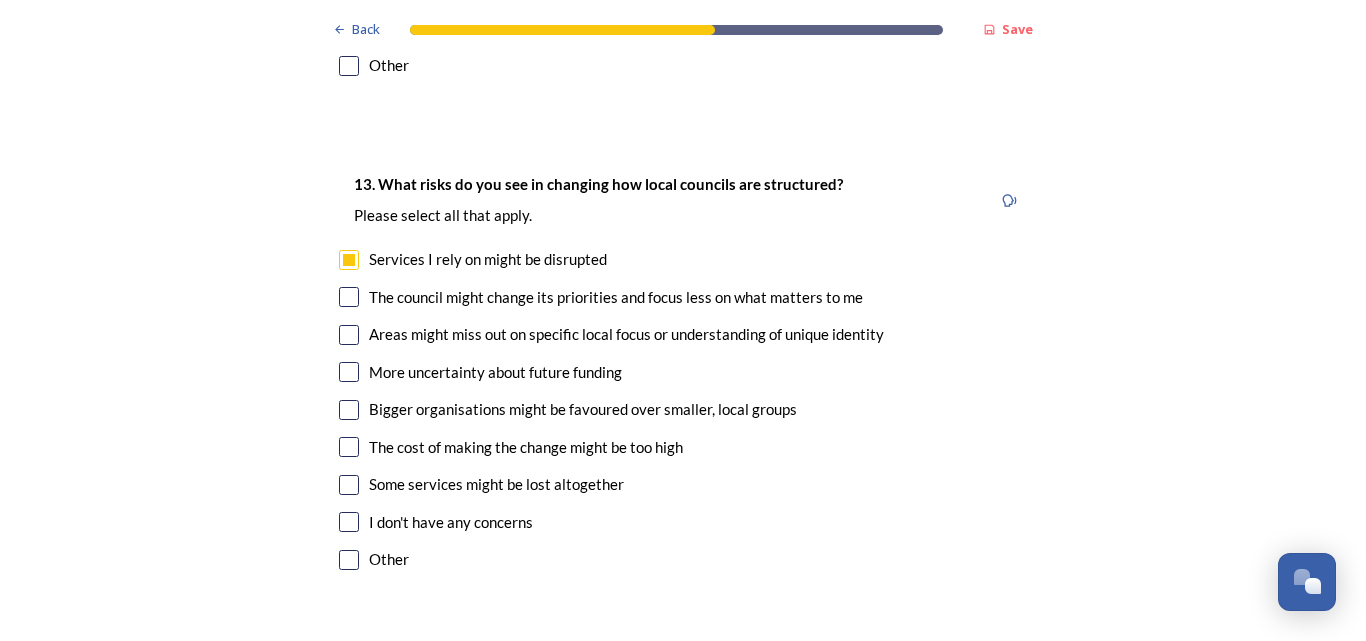 click at bounding box center (349, 335) 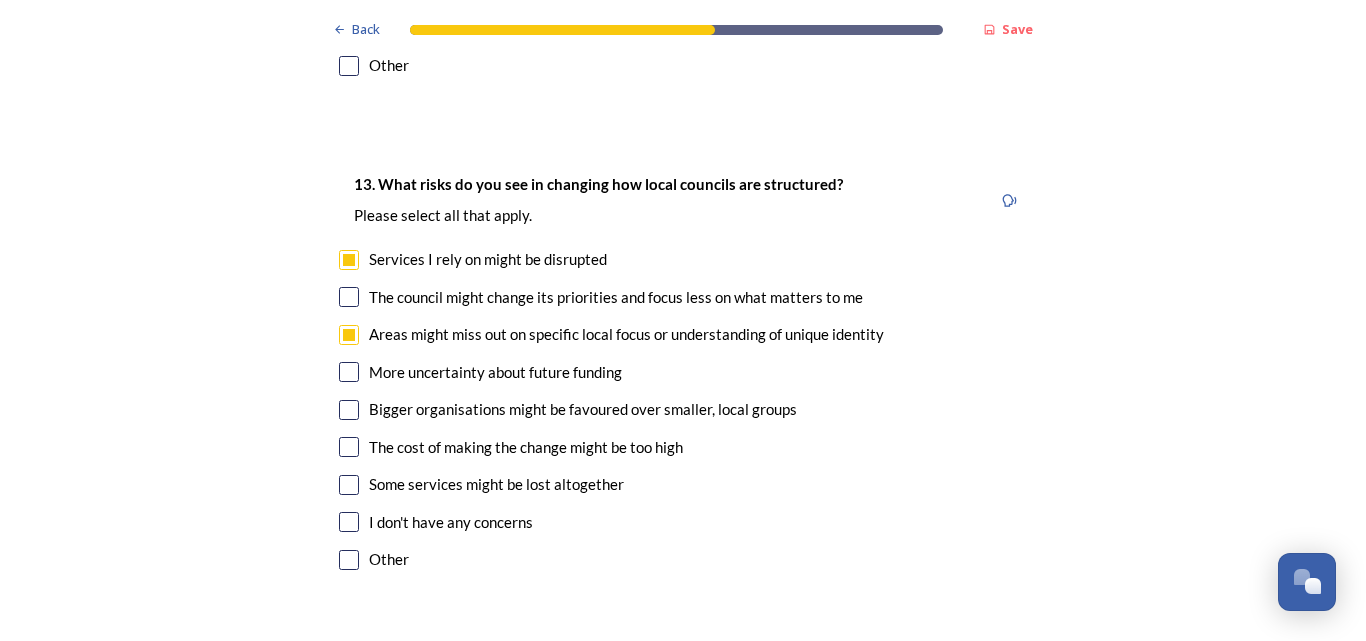 click at bounding box center (349, 410) 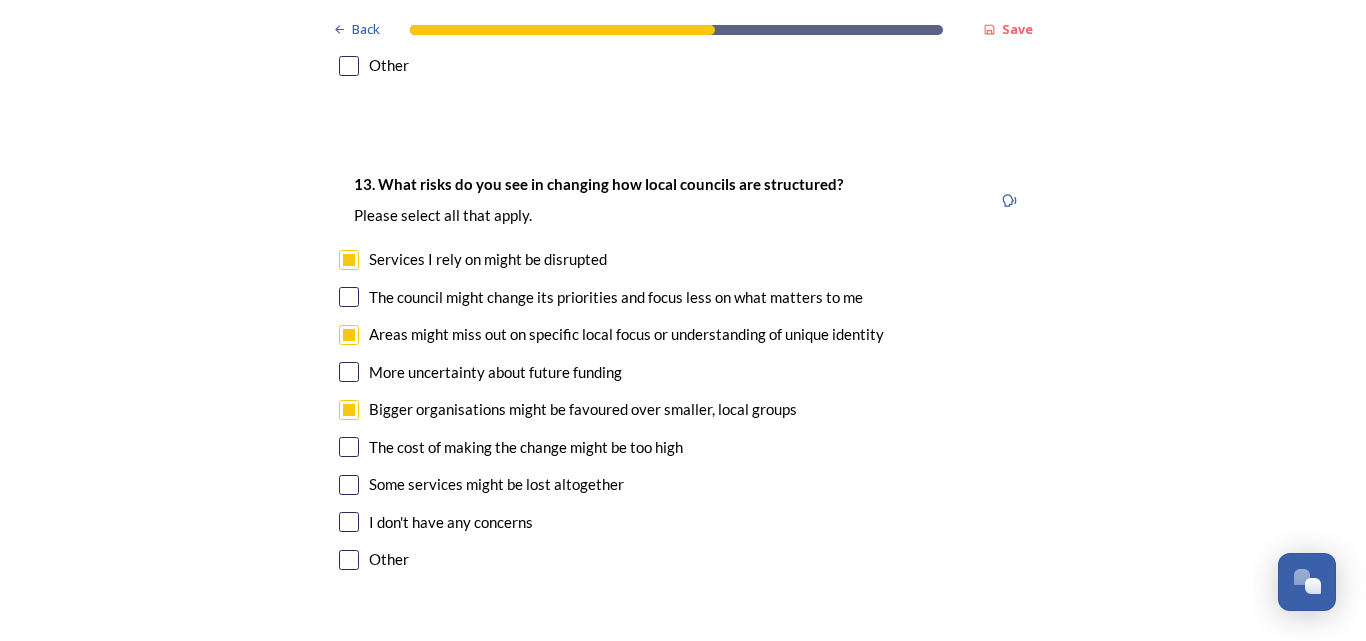 click at bounding box center [349, 447] 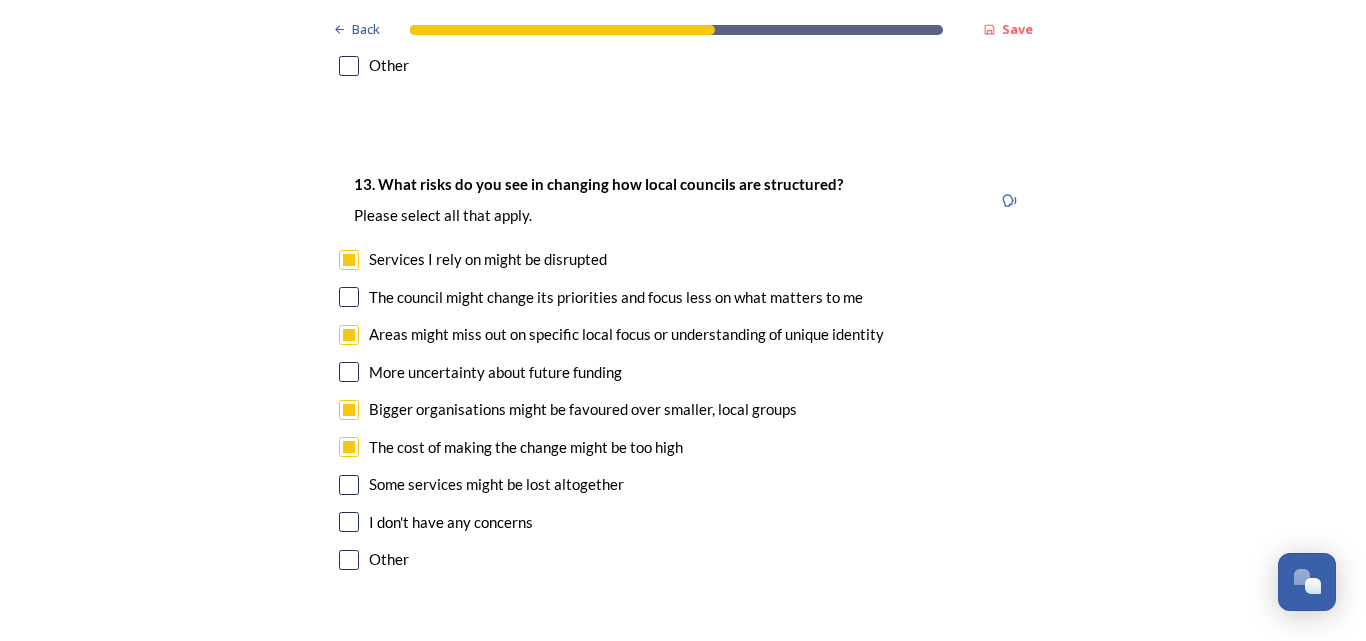 click at bounding box center [349, 485] 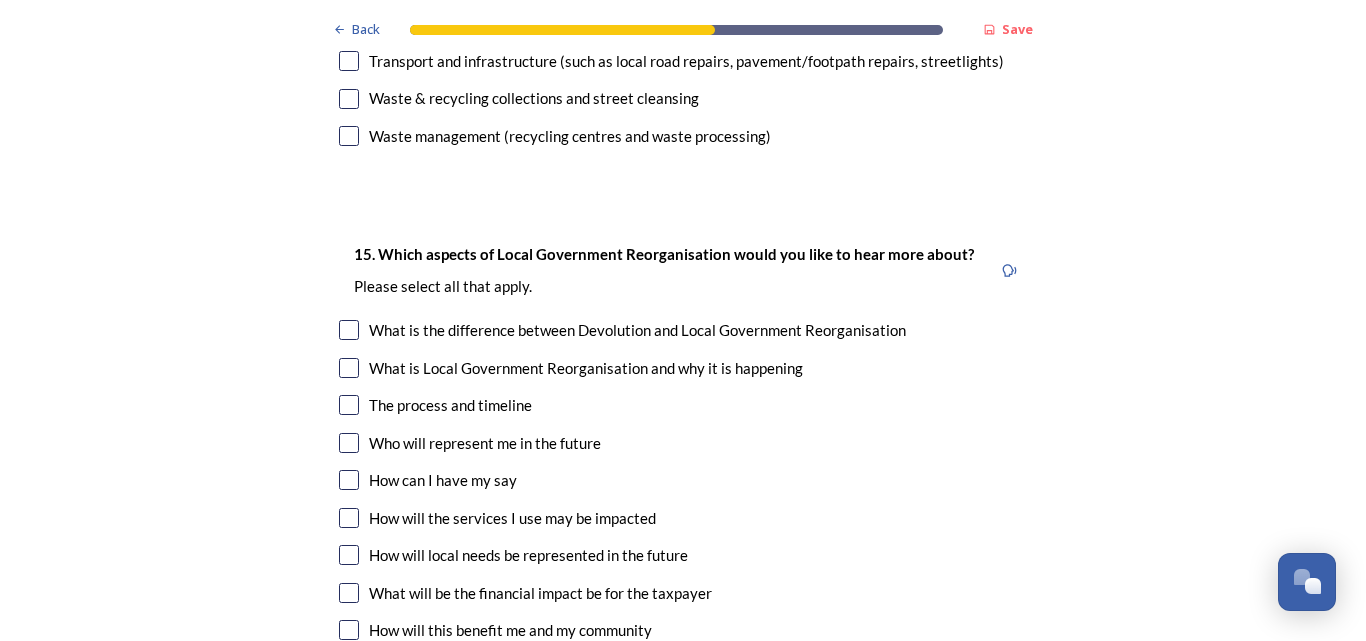 scroll, scrollTop: 5600, scrollLeft: 0, axis: vertical 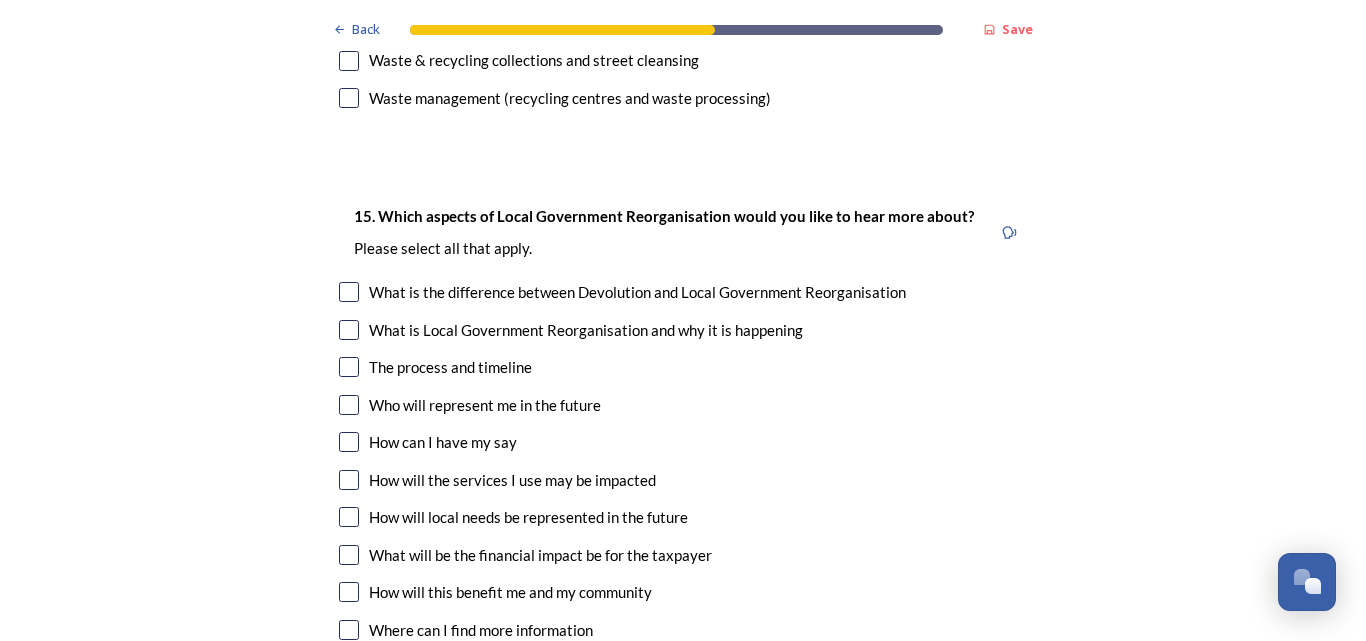 click at bounding box center [349, 292] 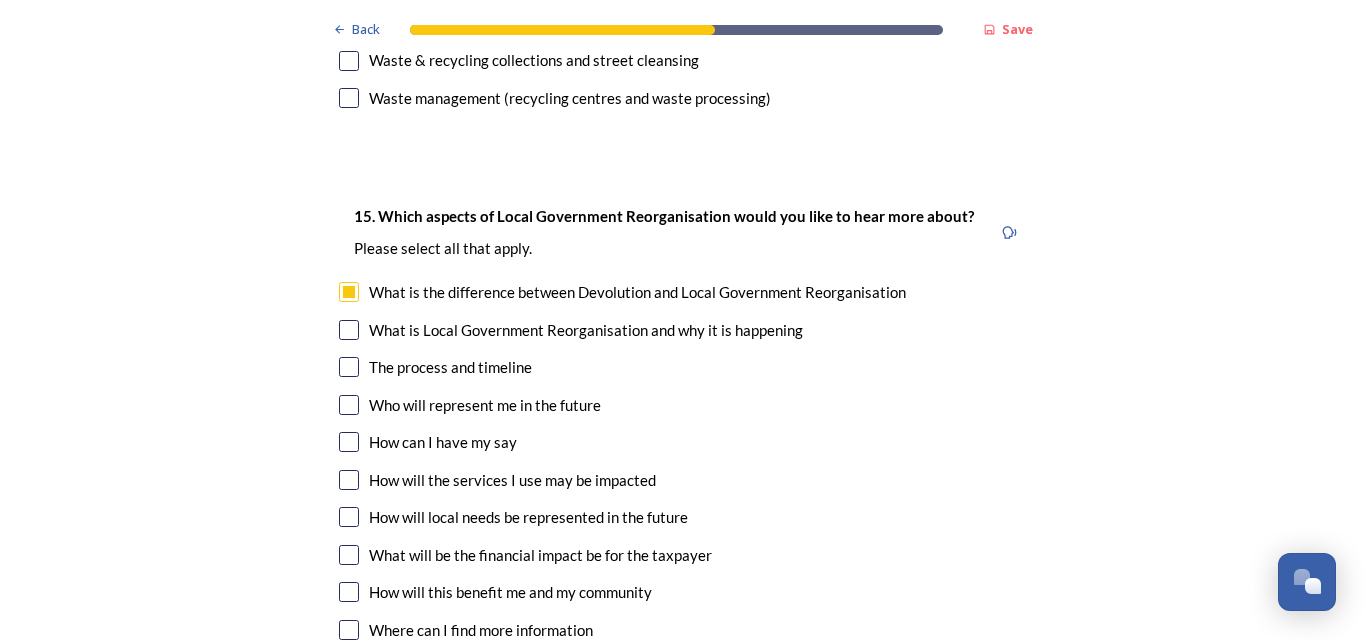 click at bounding box center [349, 367] 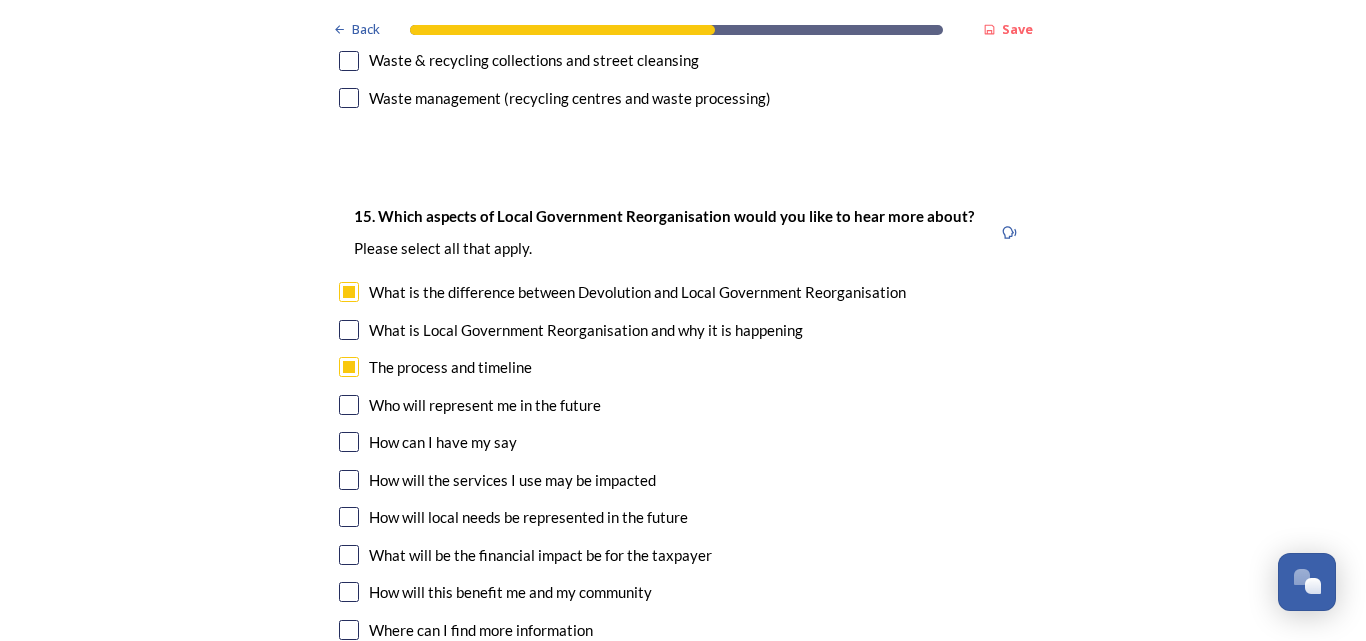 click at bounding box center (349, 405) 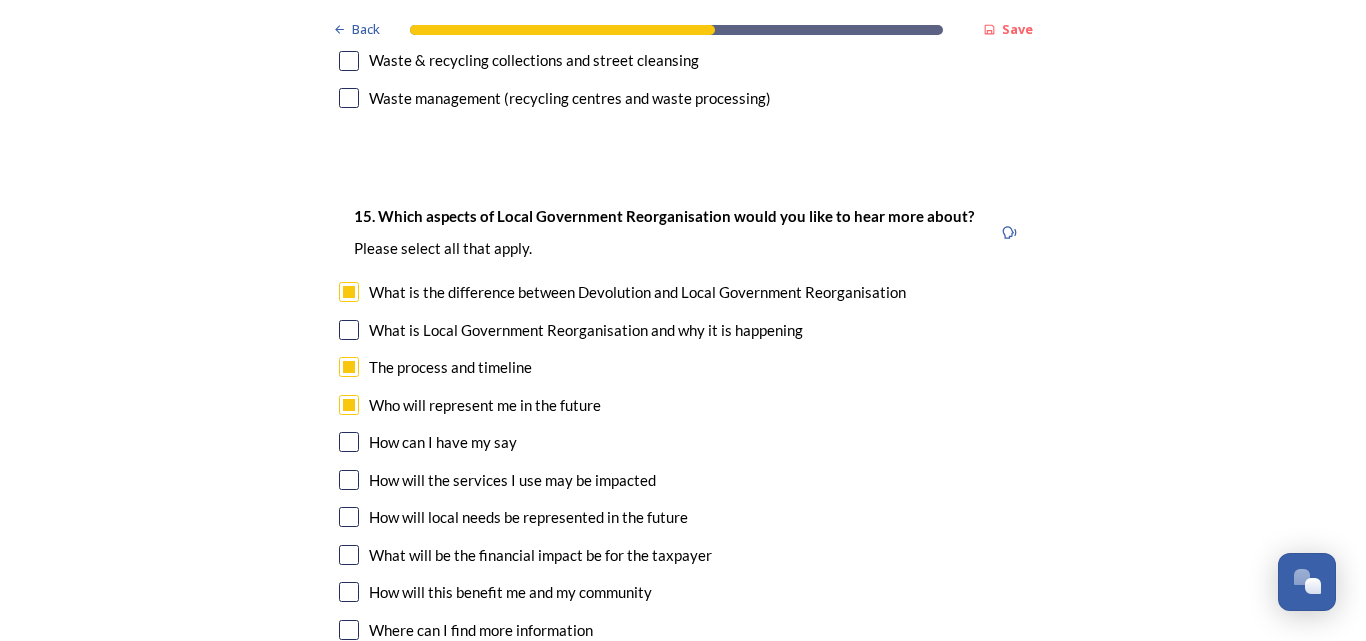 click at bounding box center (349, 442) 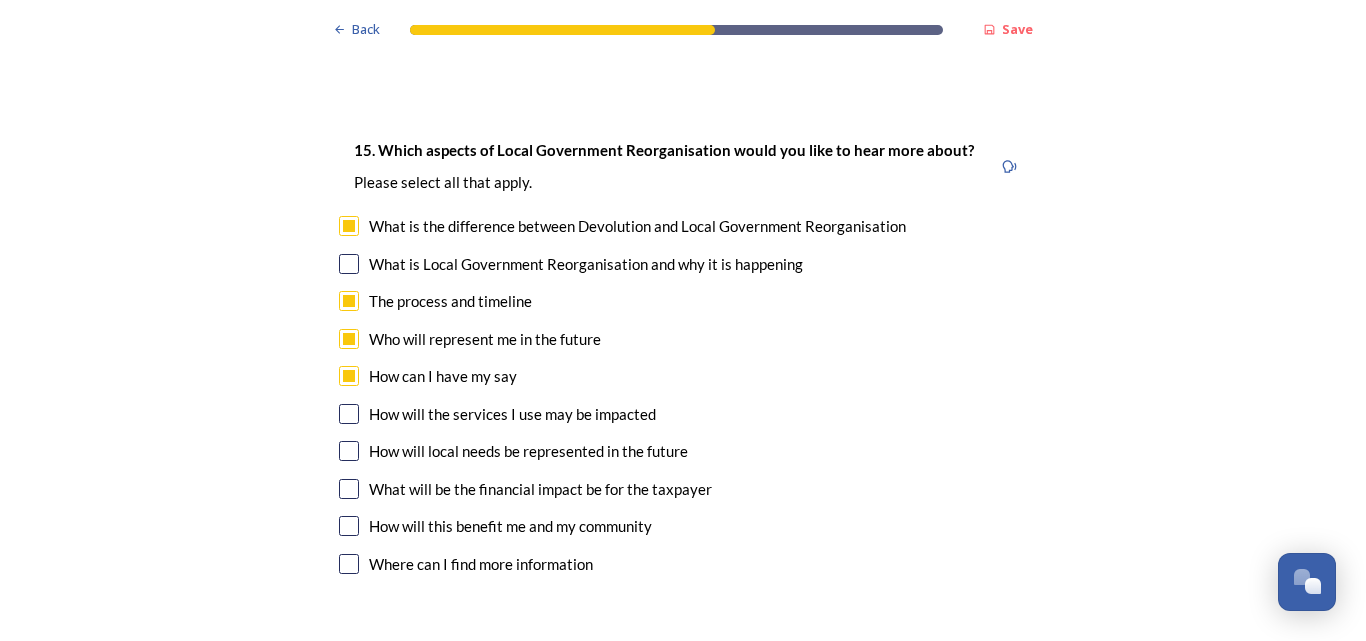 scroll, scrollTop: 5700, scrollLeft: 0, axis: vertical 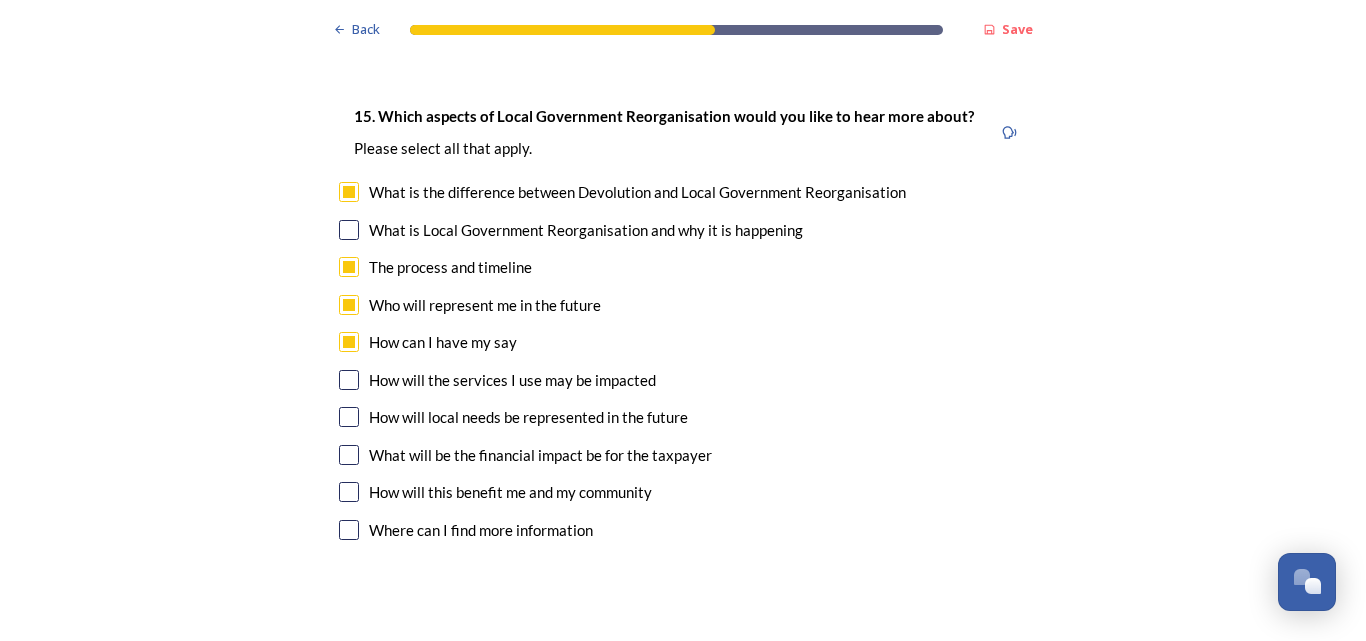 click at bounding box center [349, 417] 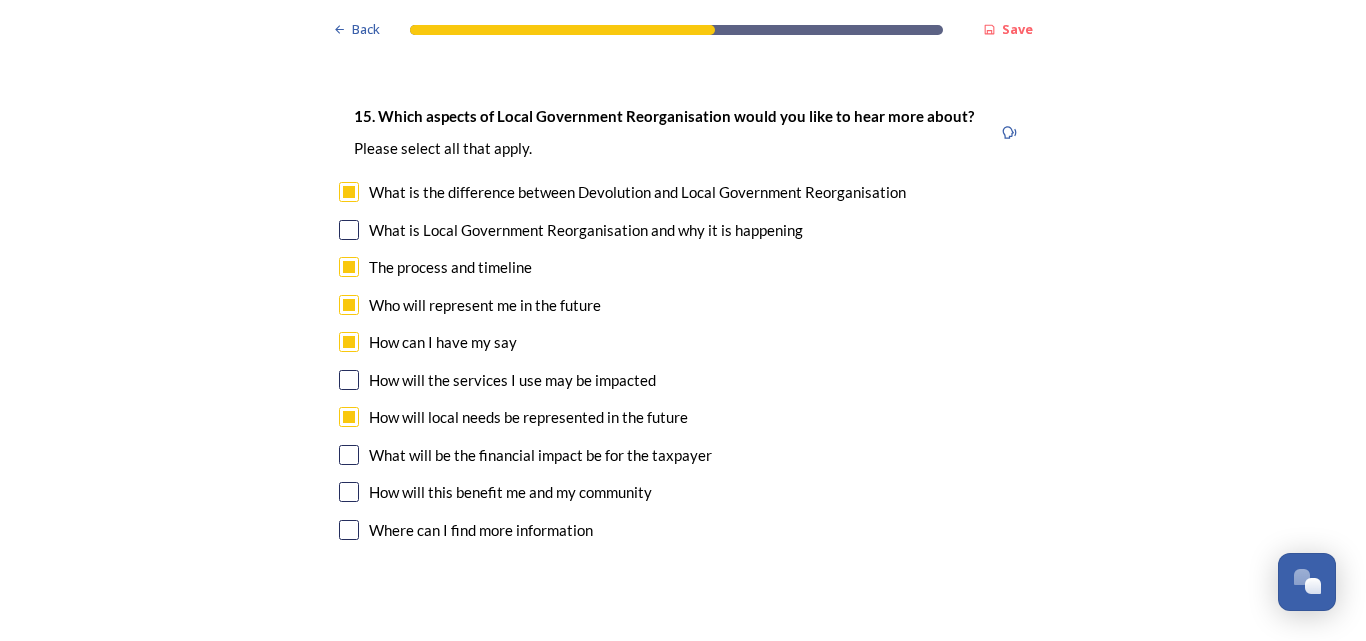 click at bounding box center [349, 455] 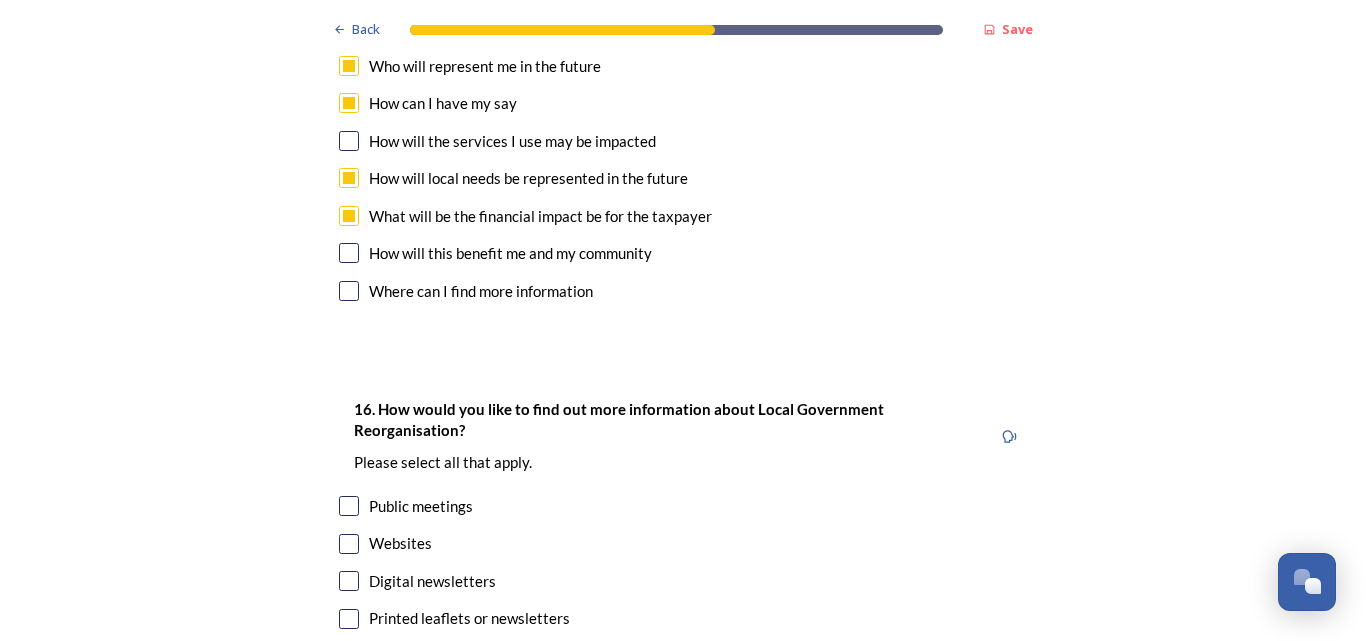 scroll, scrollTop: 6100, scrollLeft: 0, axis: vertical 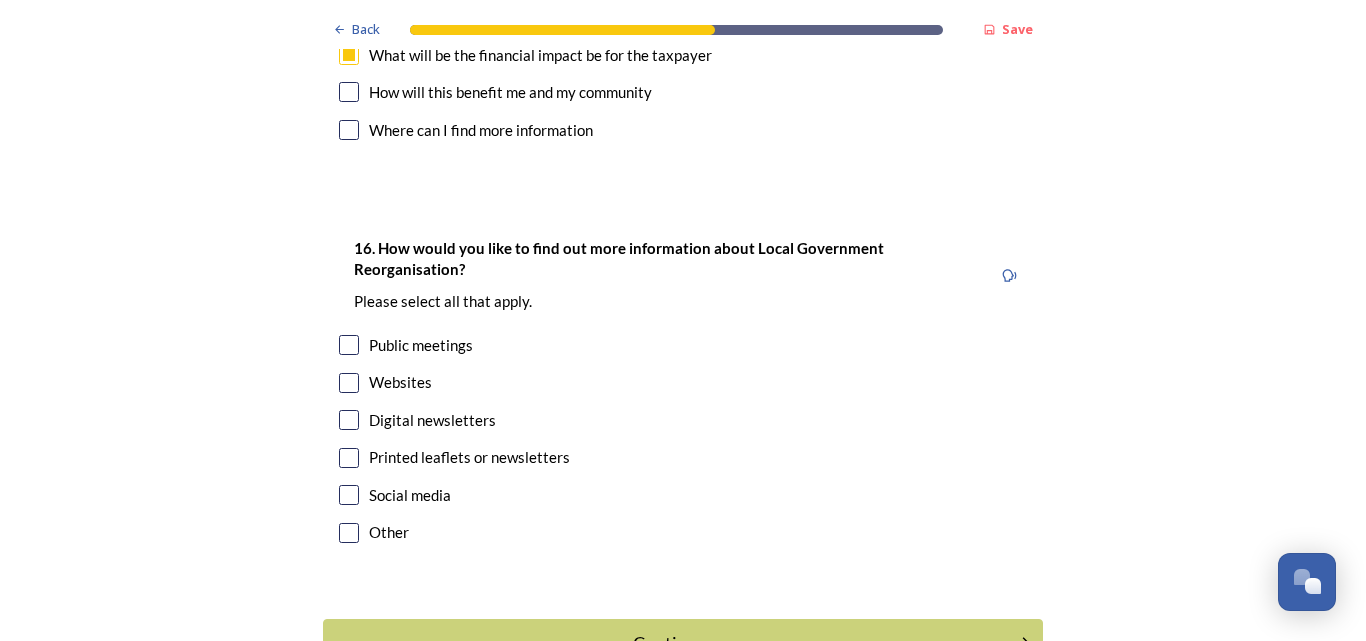 click at bounding box center (349, 420) 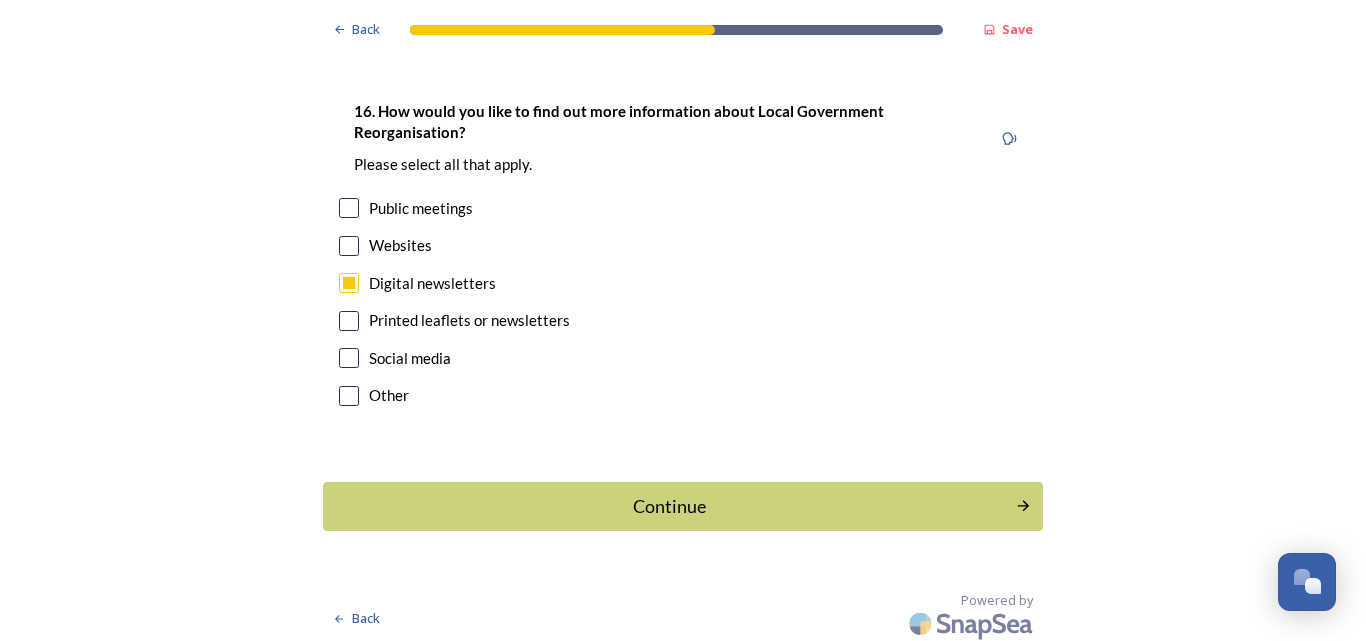 scroll, scrollTop: 6243, scrollLeft: 0, axis: vertical 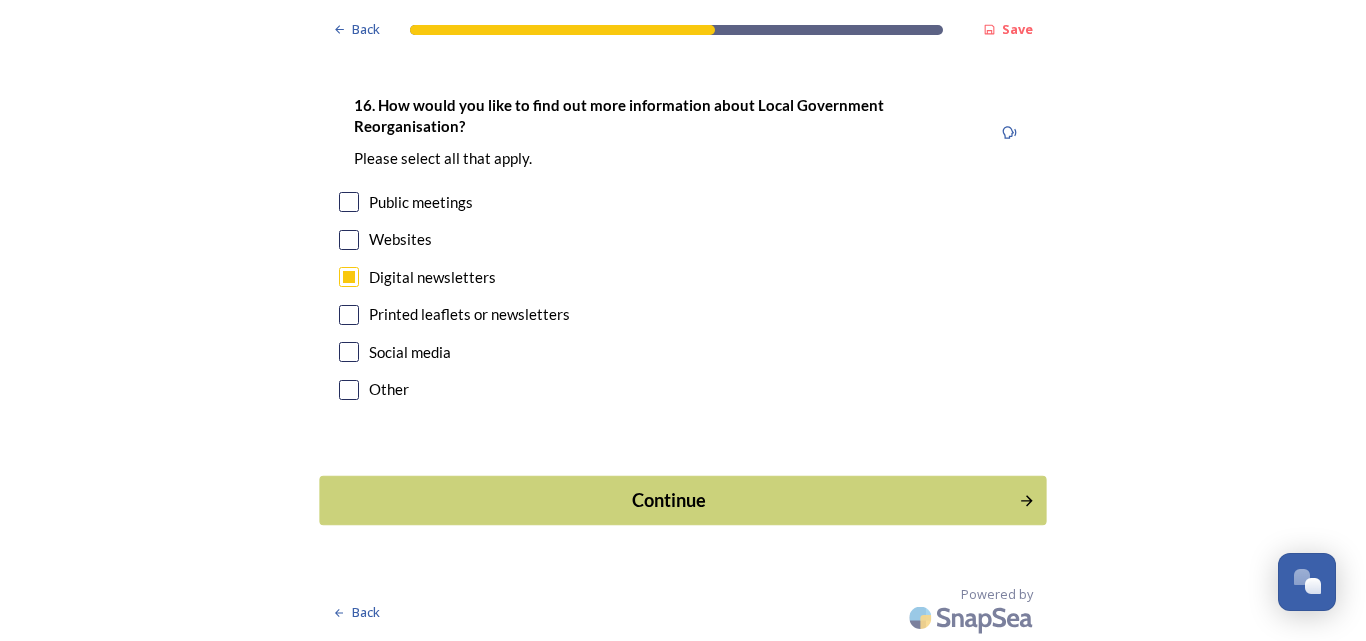 click on "Continue" at bounding box center [669, 500] 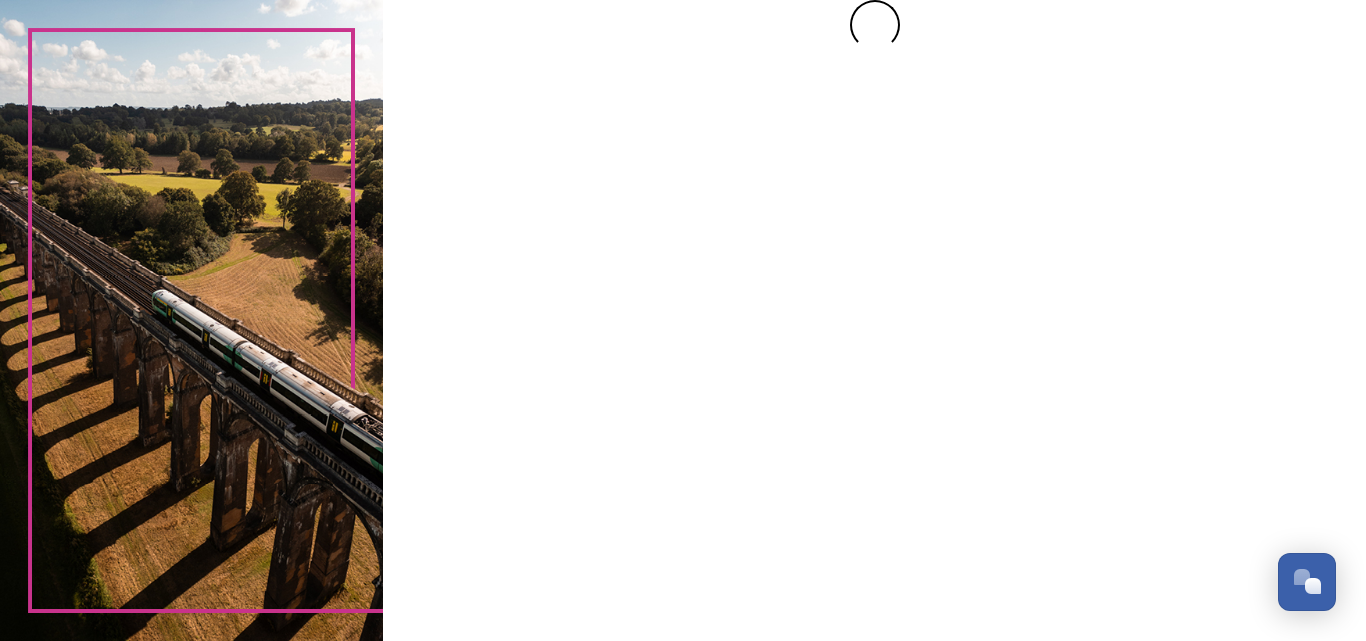 scroll, scrollTop: 0, scrollLeft: 0, axis: both 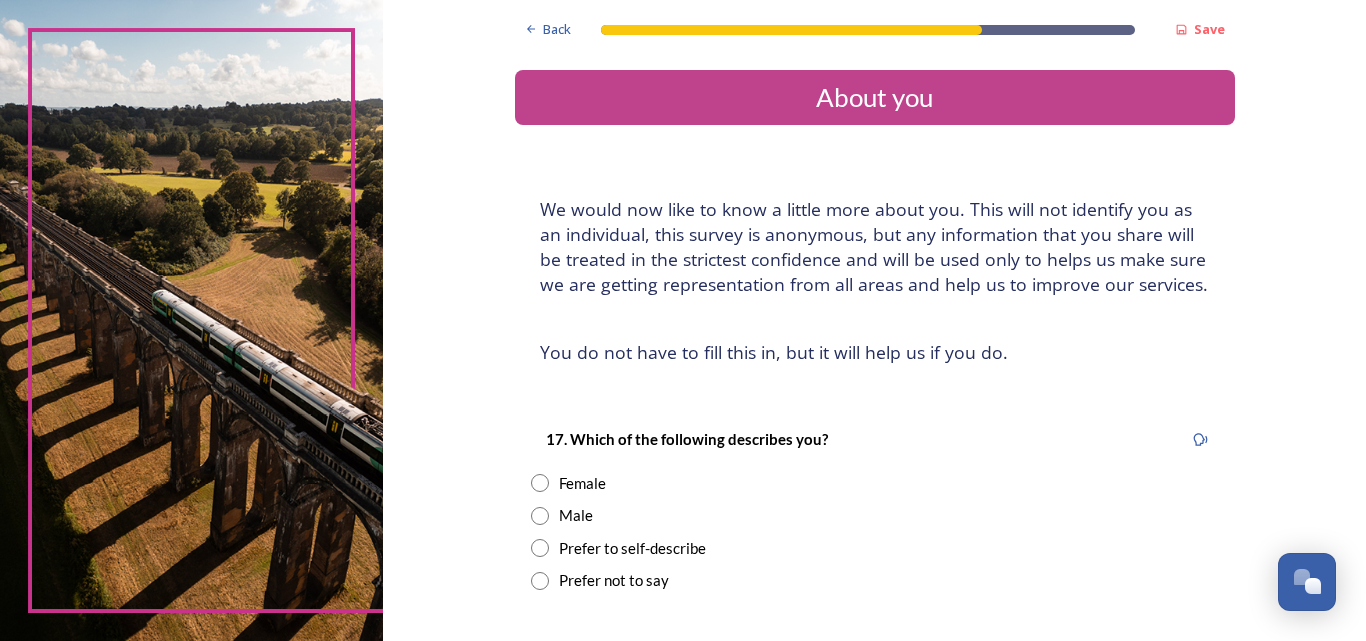 click at bounding box center [540, 483] 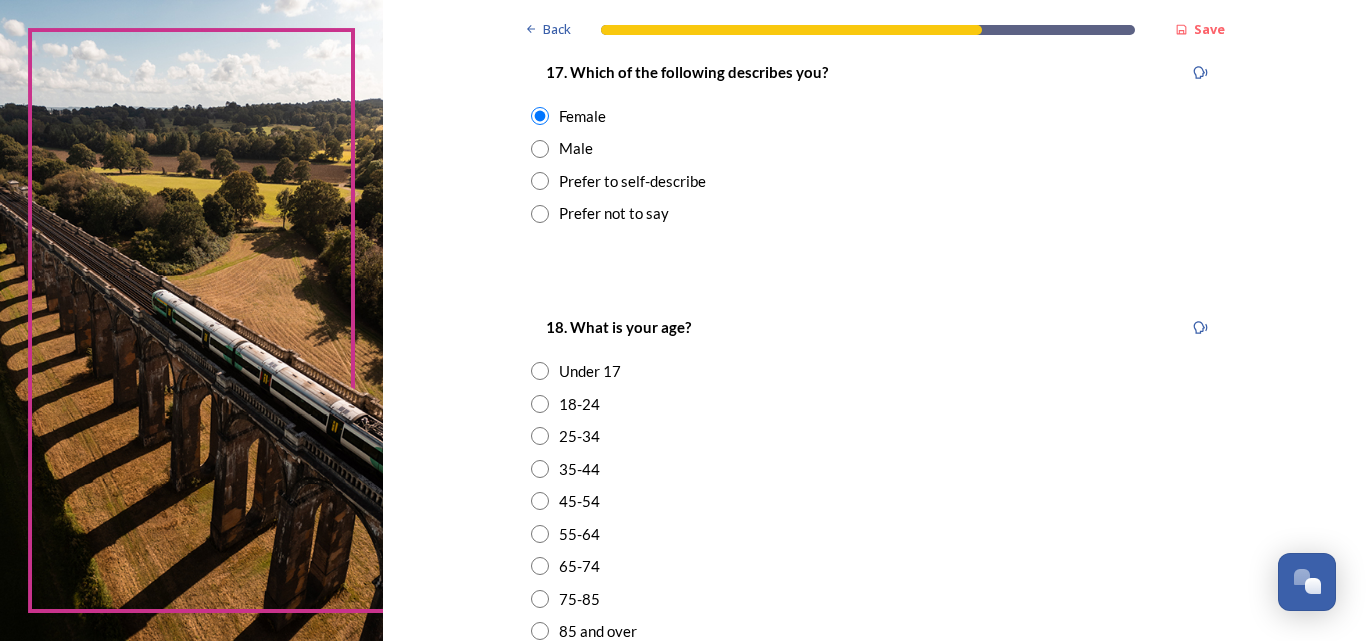scroll, scrollTop: 400, scrollLeft: 0, axis: vertical 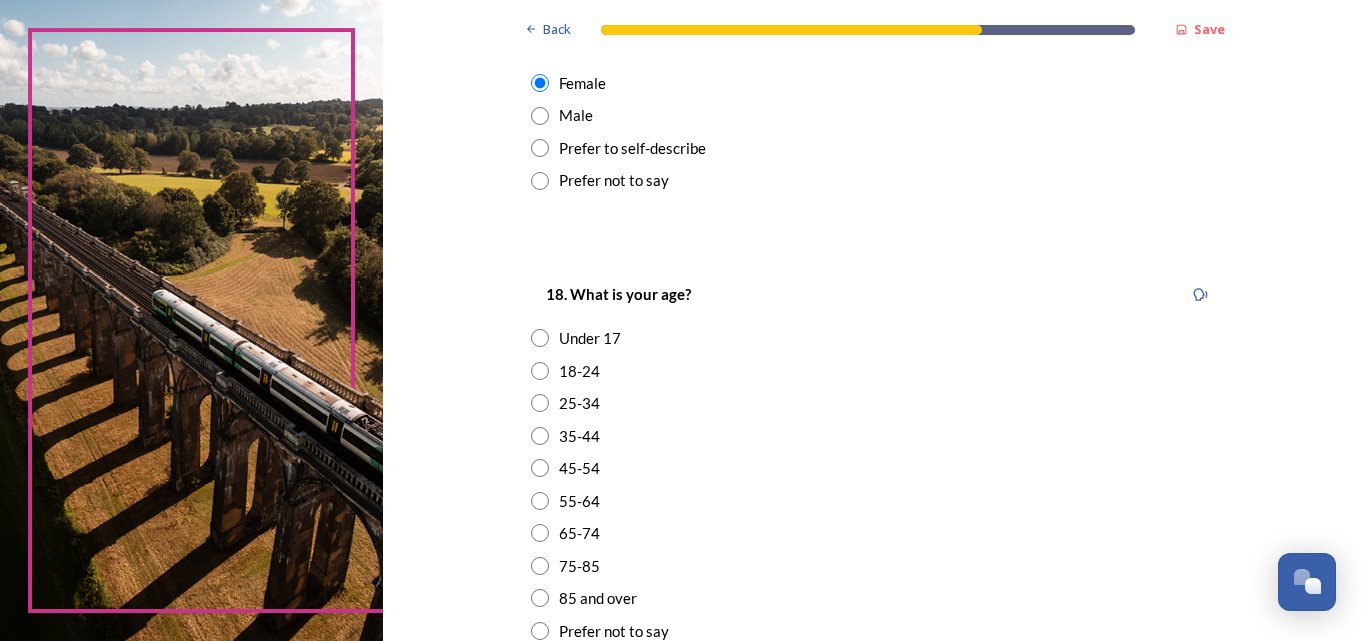click at bounding box center [540, 566] 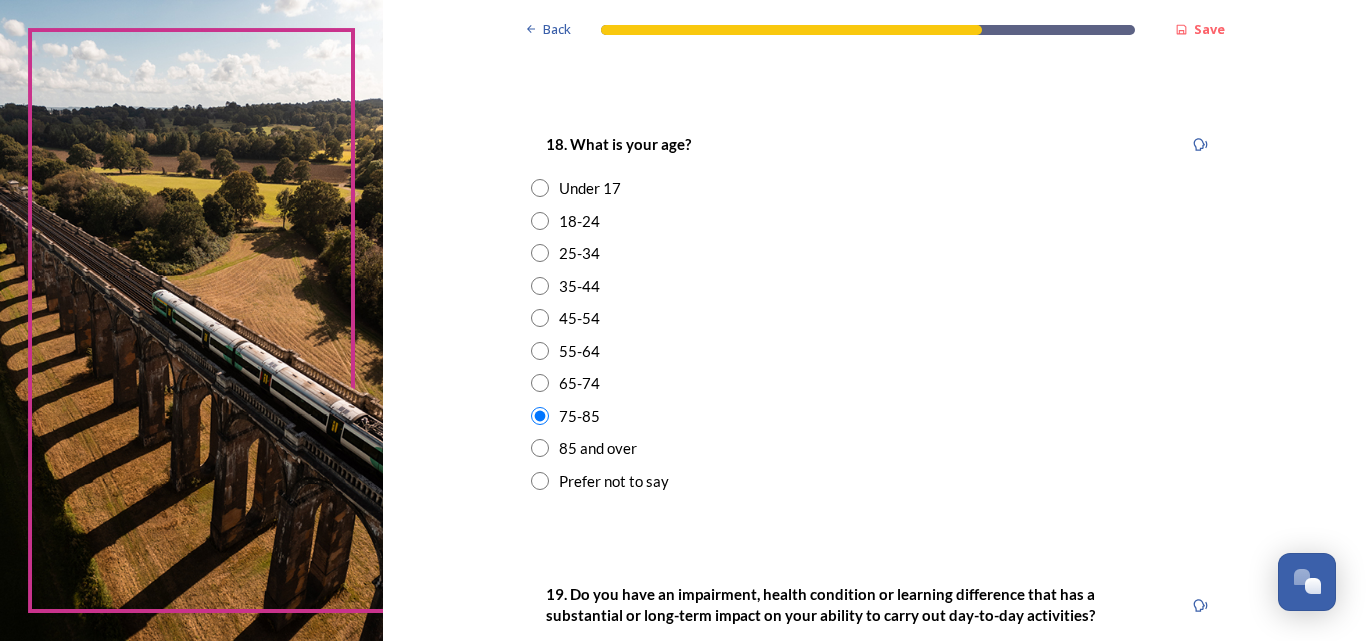 scroll, scrollTop: 700, scrollLeft: 0, axis: vertical 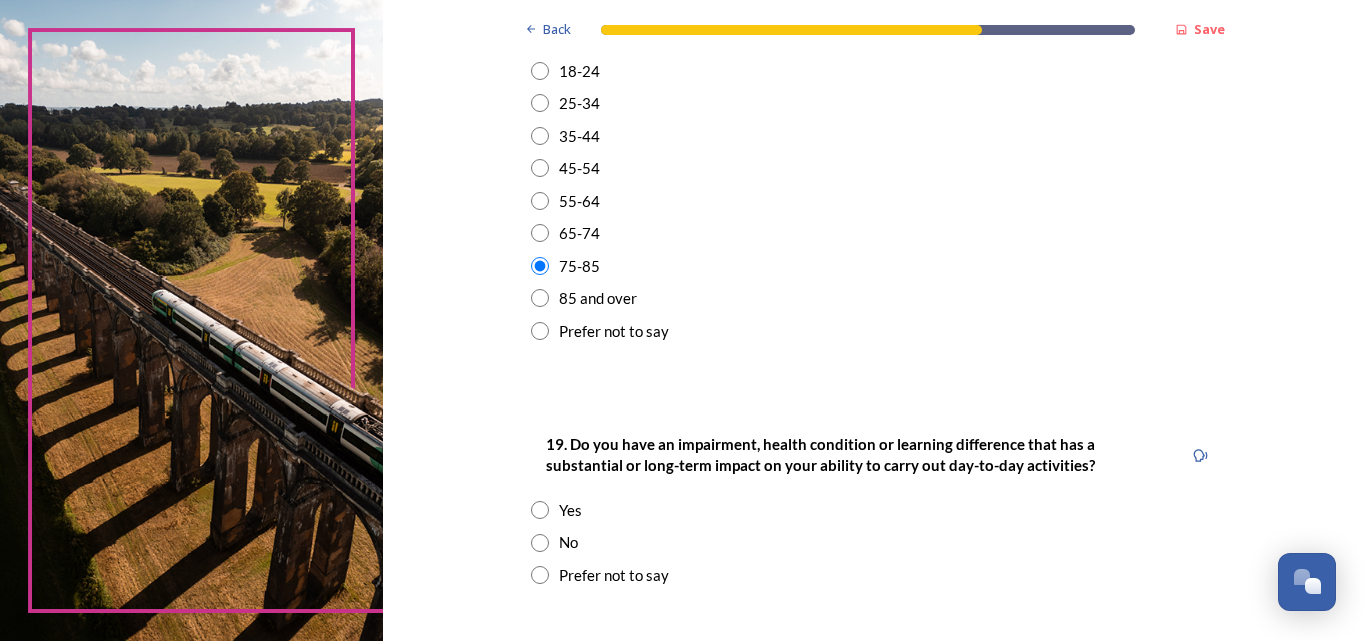 click at bounding box center (540, 543) 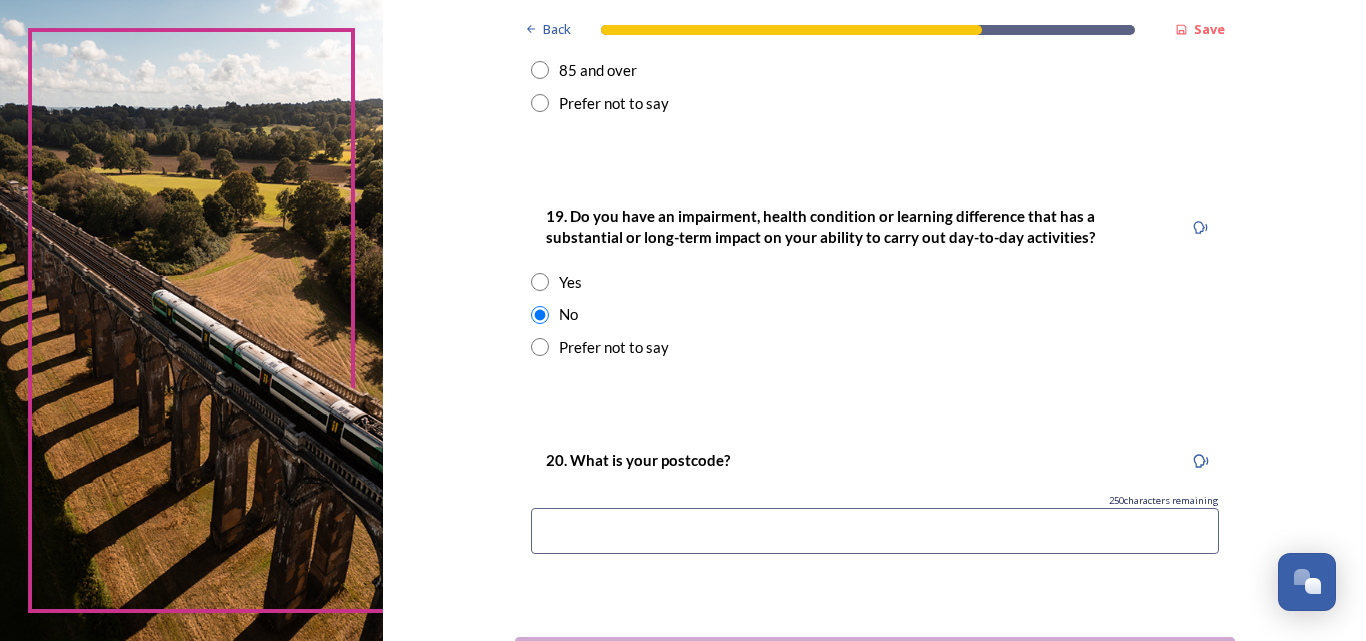 scroll, scrollTop: 1000, scrollLeft: 0, axis: vertical 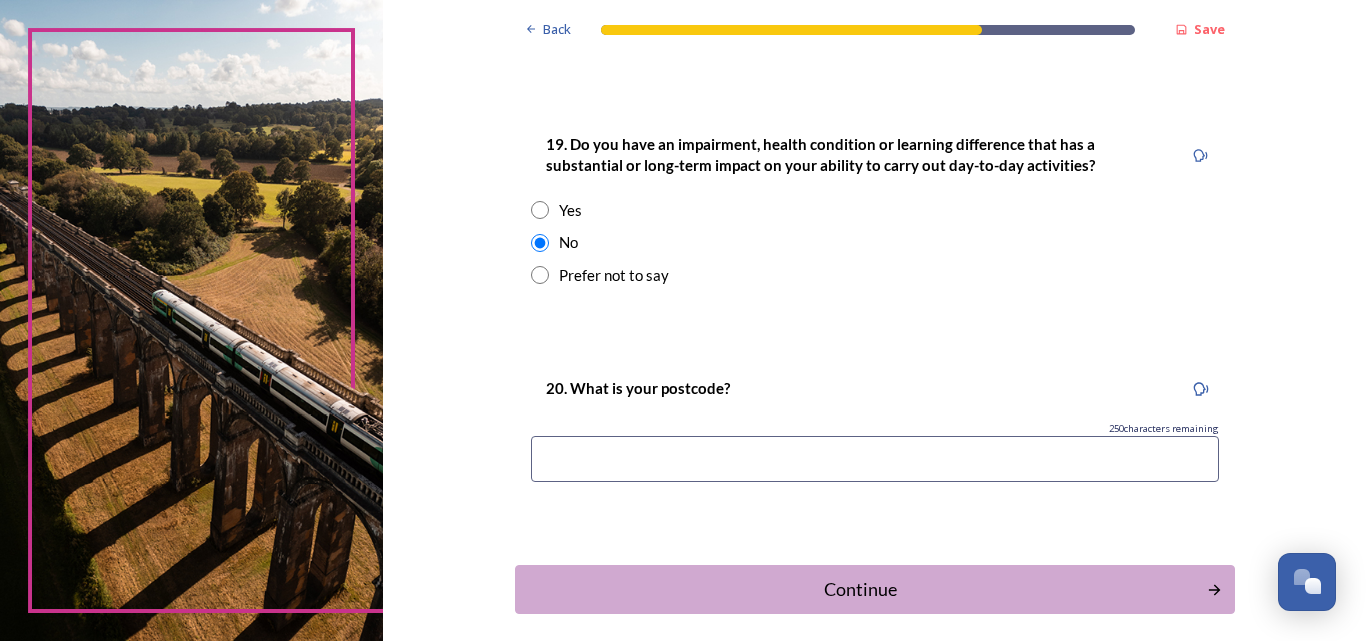 click at bounding box center [875, 459] 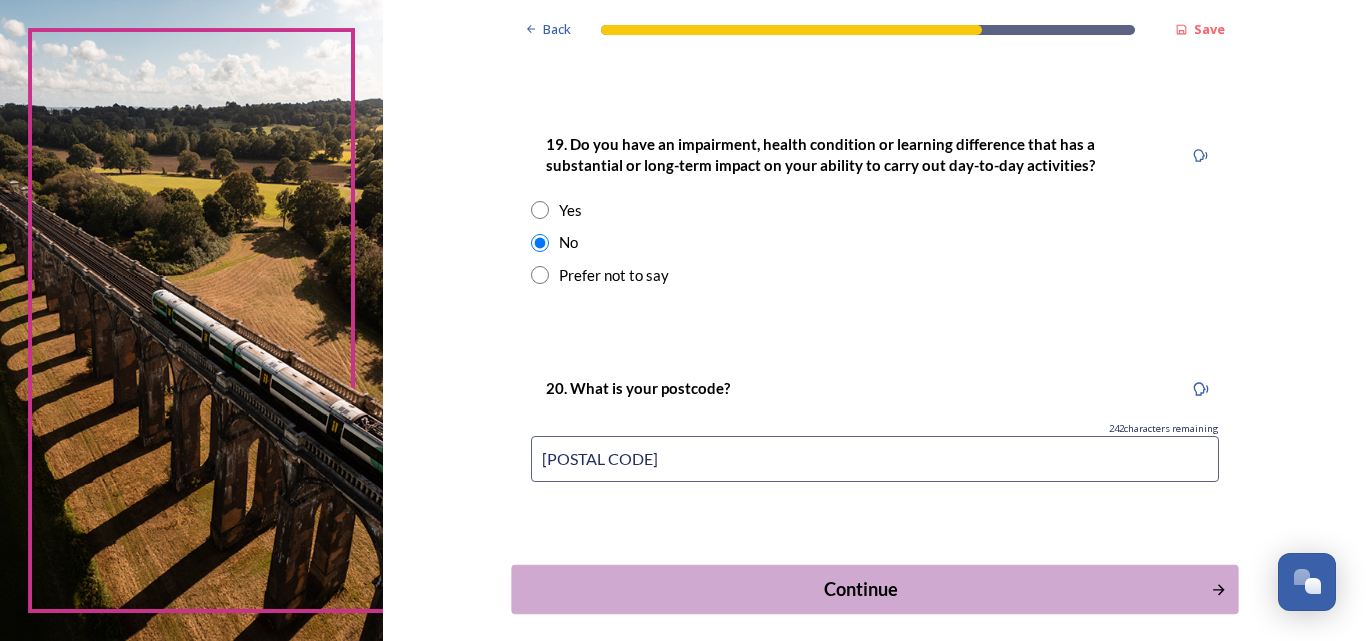 type on "[POSTAL CODE]" 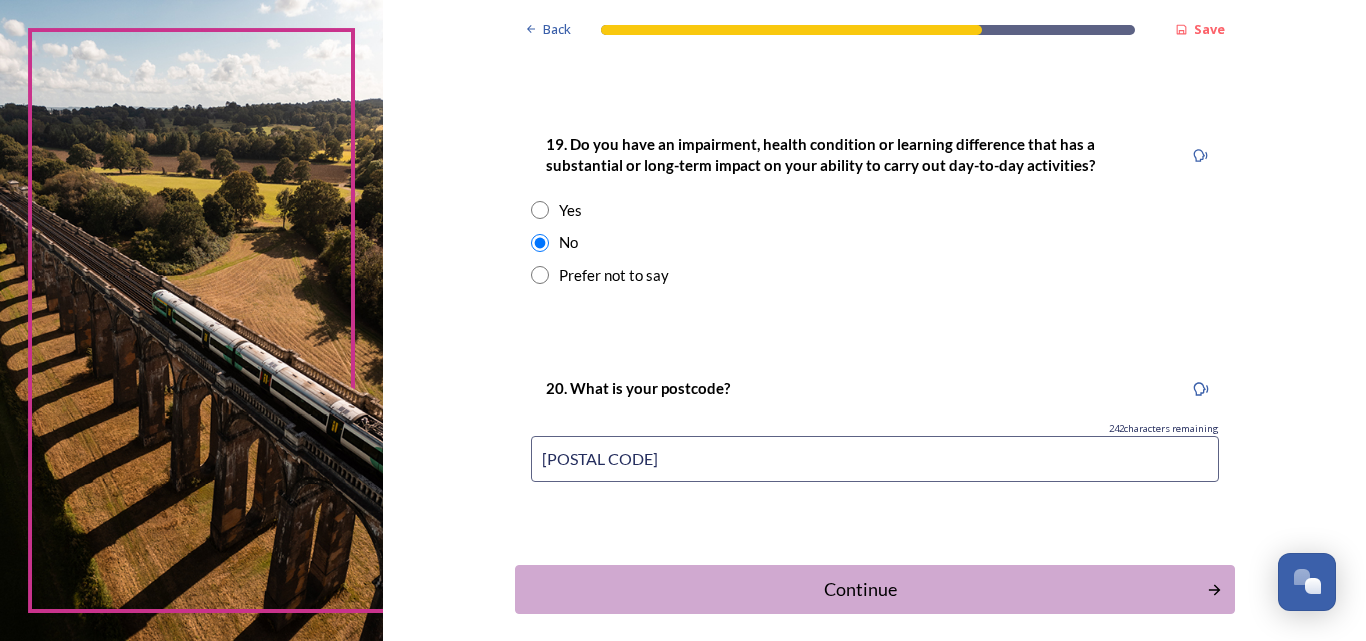 scroll, scrollTop: 0, scrollLeft: 0, axis: both 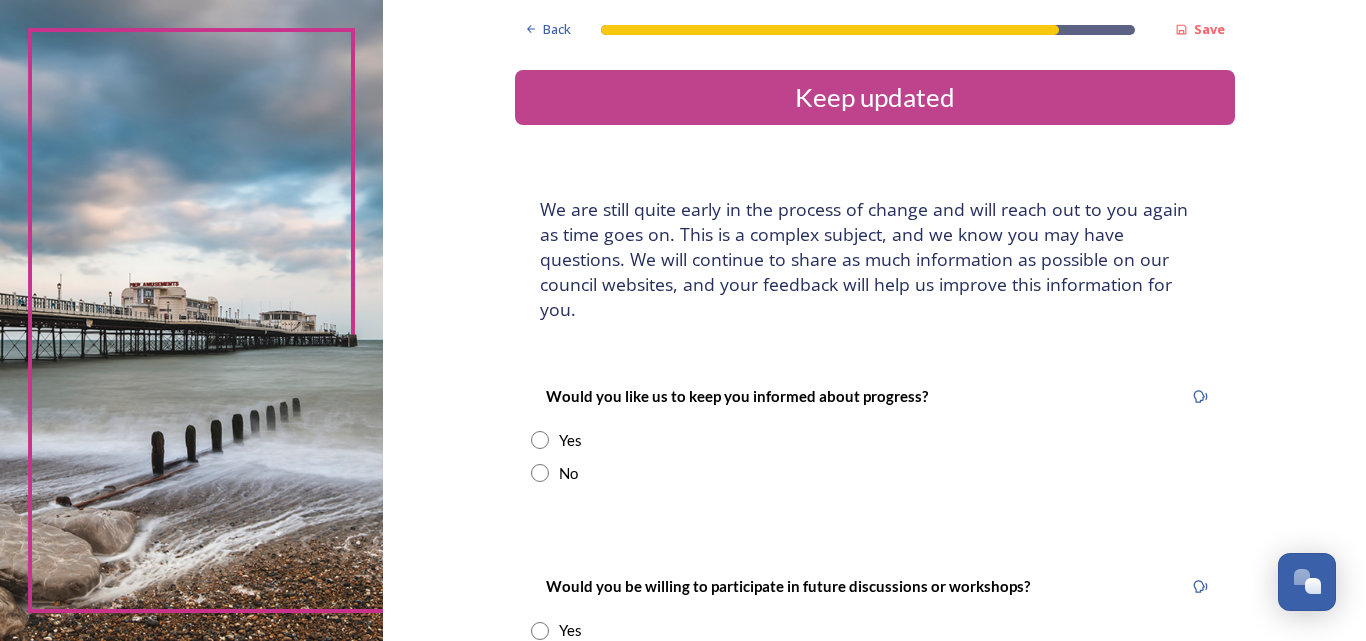 click at bounding box center (540, 440) 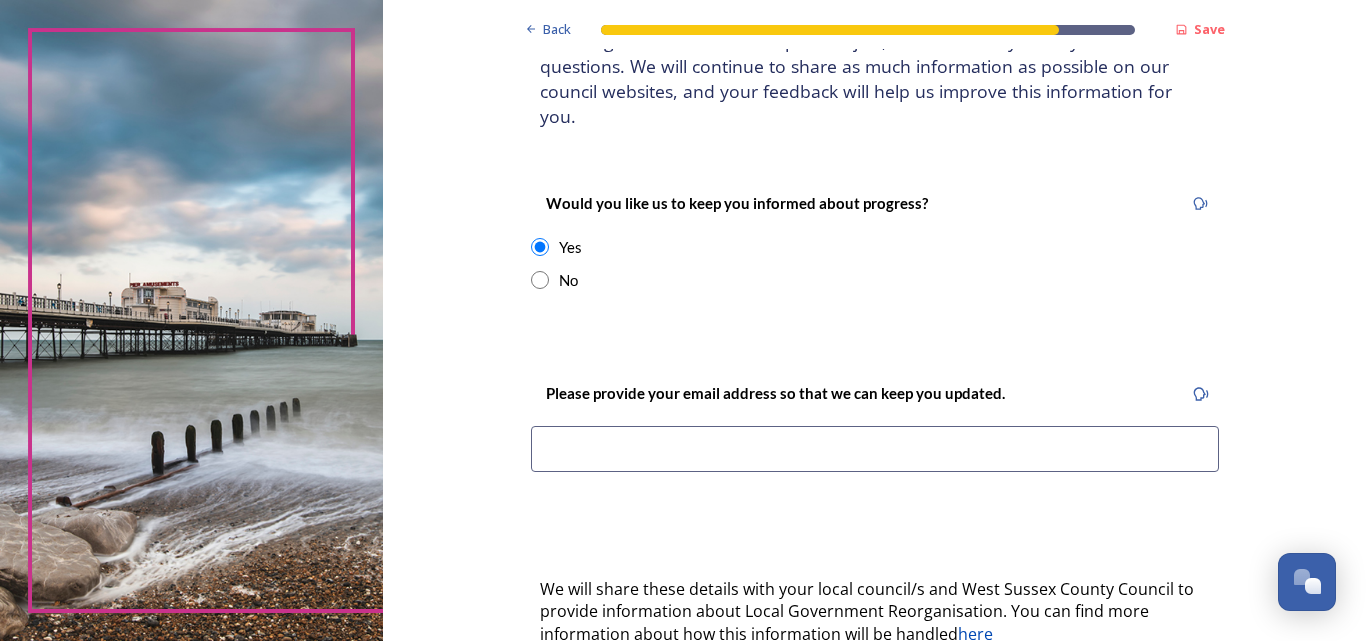 scroll, scrollTop: 200, scrollLeft: 0, axis: vertical 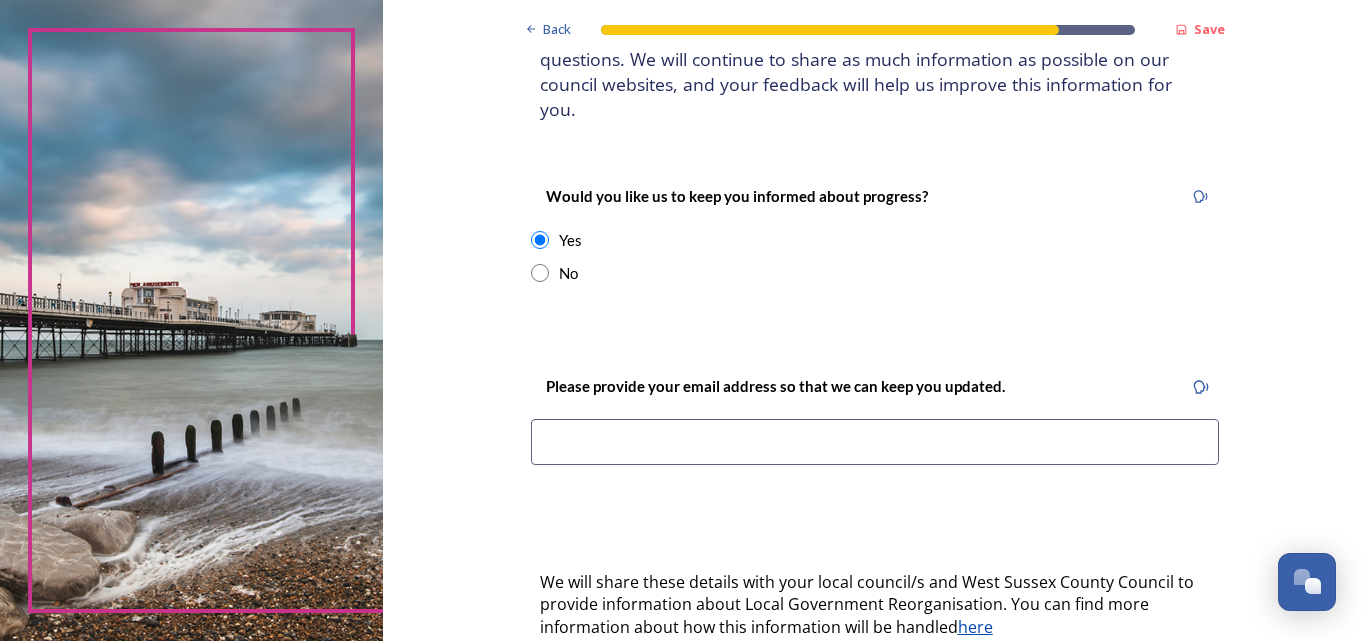 click at bounding box center [875, 442] 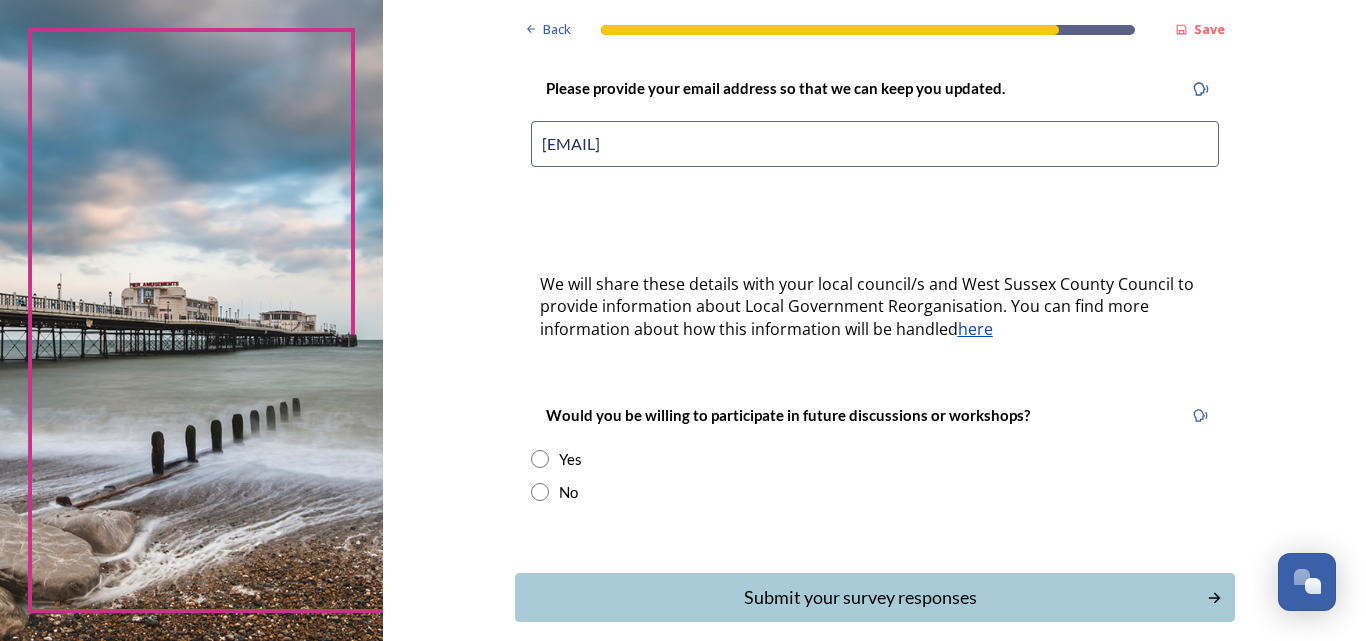 scroll, scrollTop: 500, scrollLeft: 0, axis: vertical 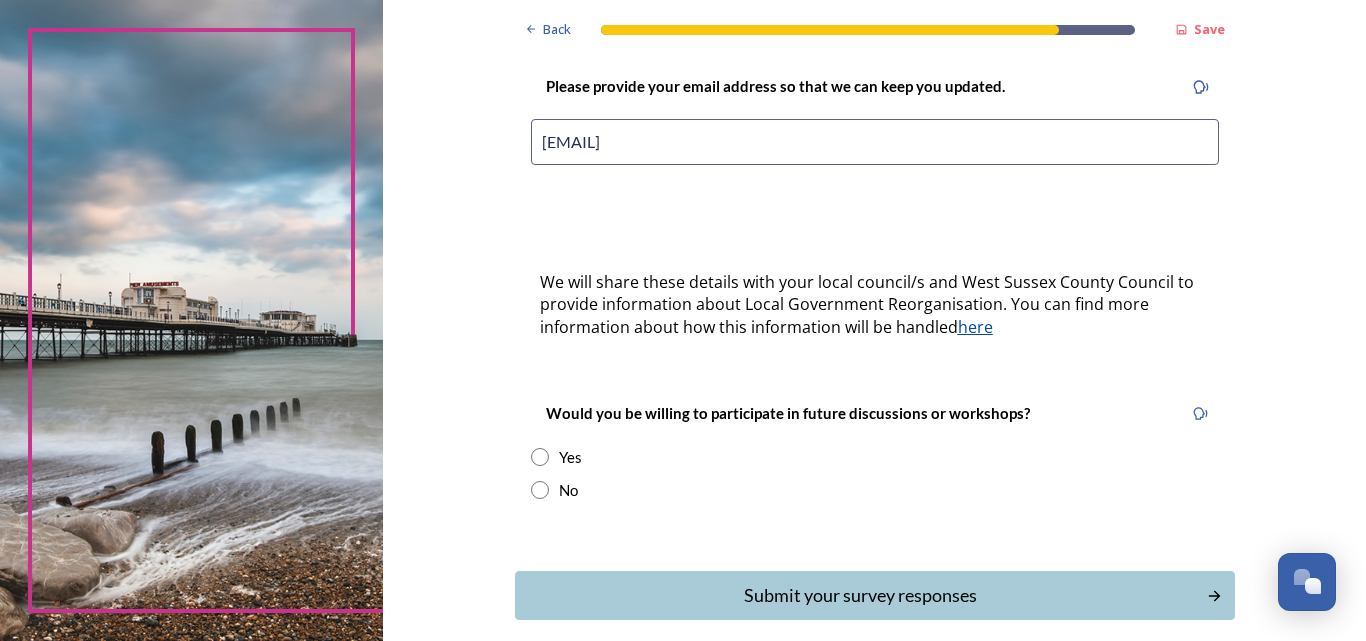 type on "[EMAIL]" 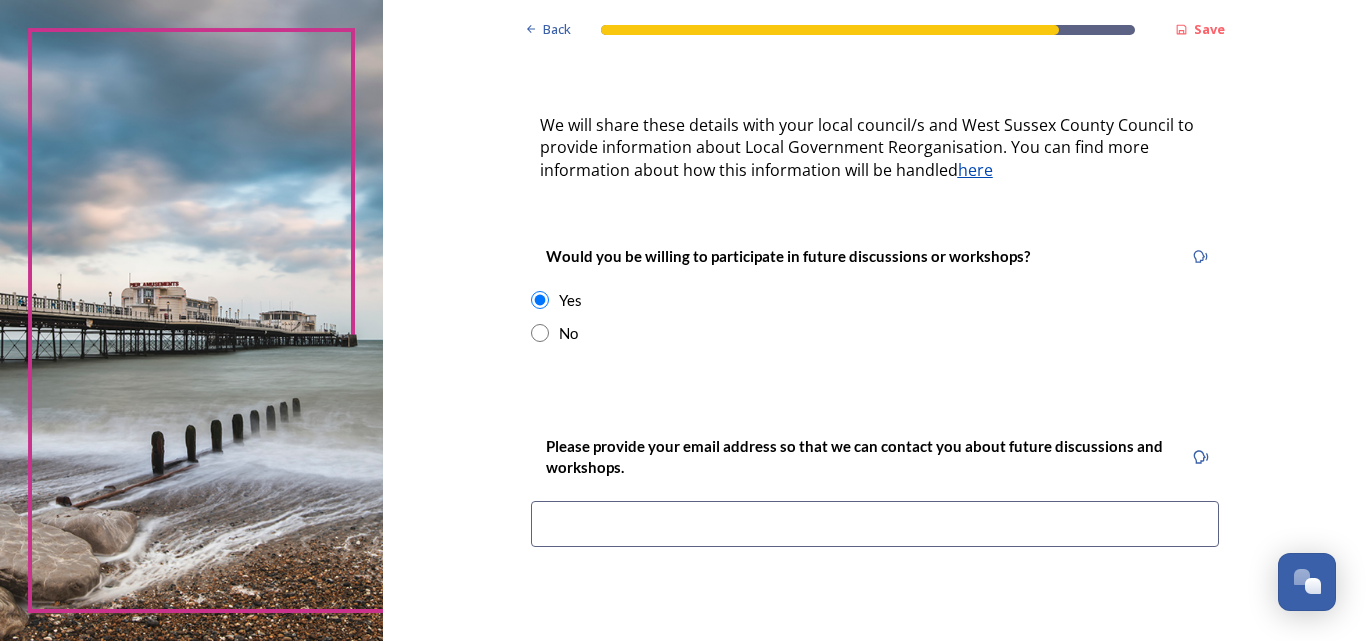 scroll, scrollTop: 700, scrollLeft: 0, axis: vertical 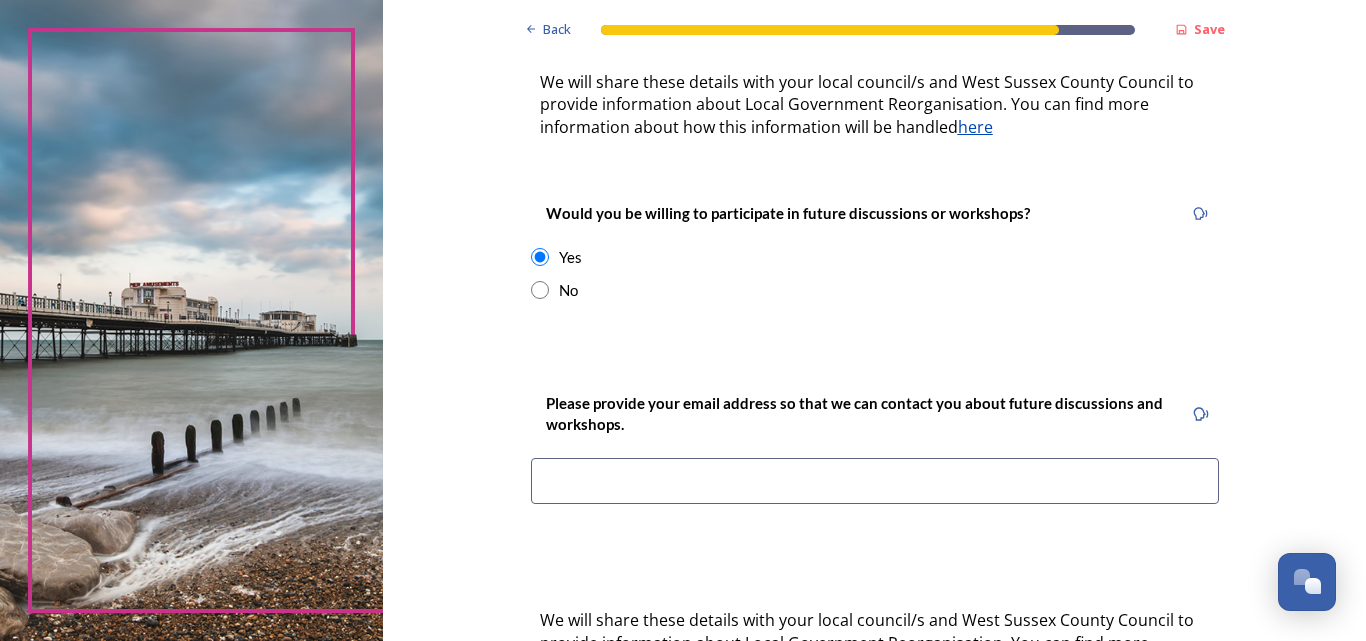 click at bounding box center [875, 481] 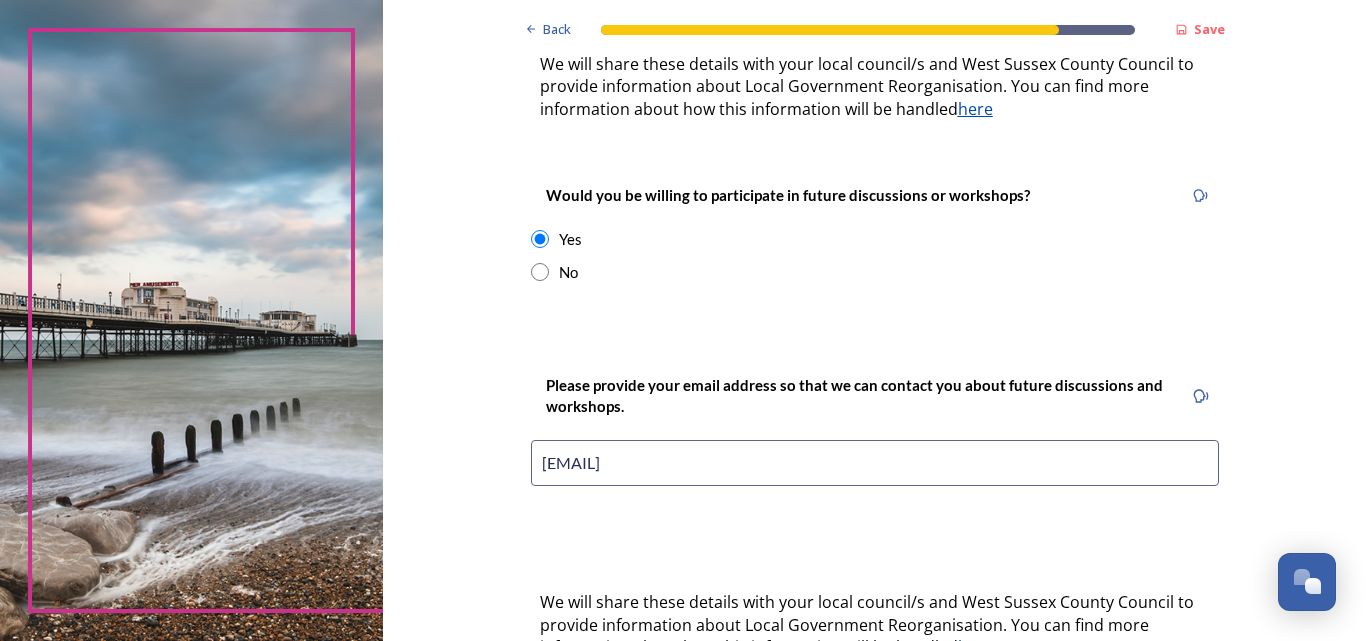 scroll, scrollTop: 618, scrollLeft: 0, axis: vertical 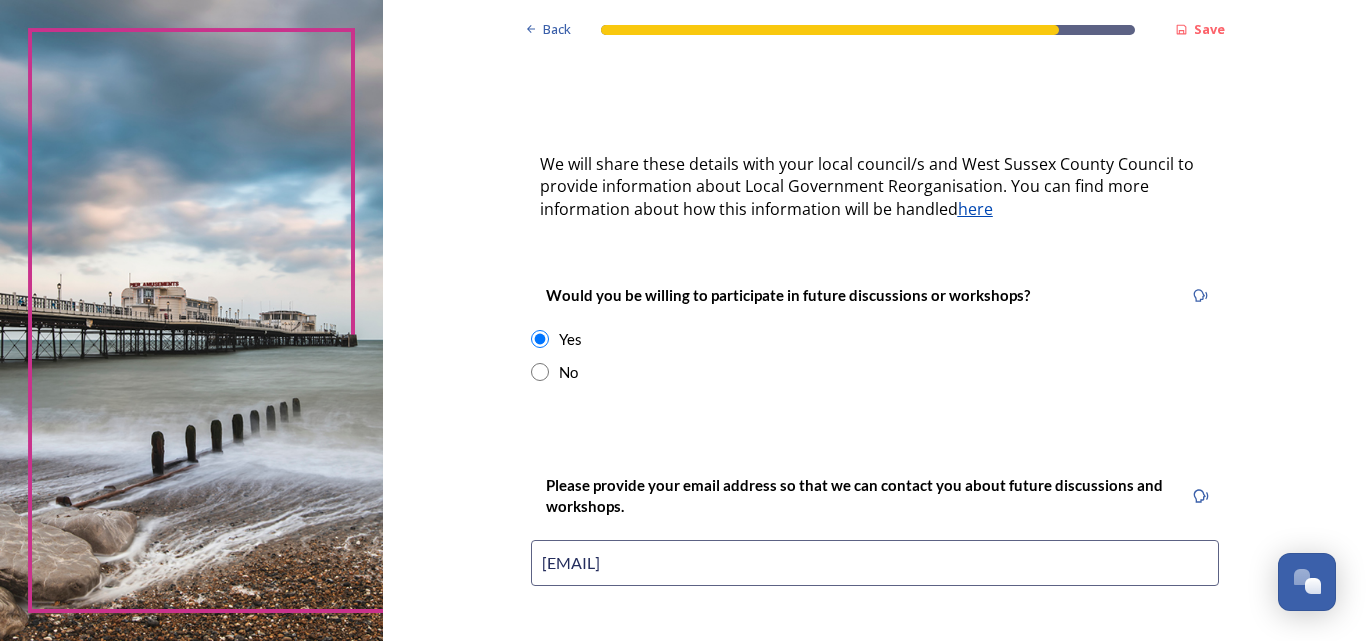 type on "[EMAIL]" 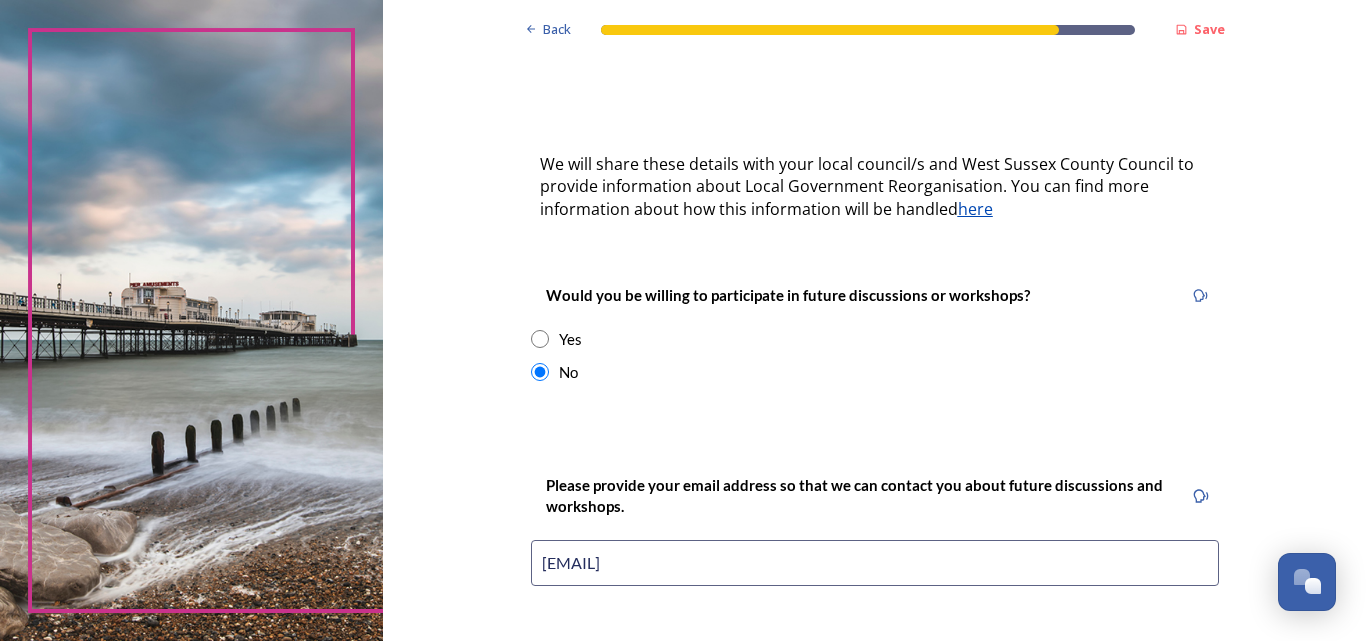 scroll, scrollTop: 570, scrollLeft: 0, axis: vertical 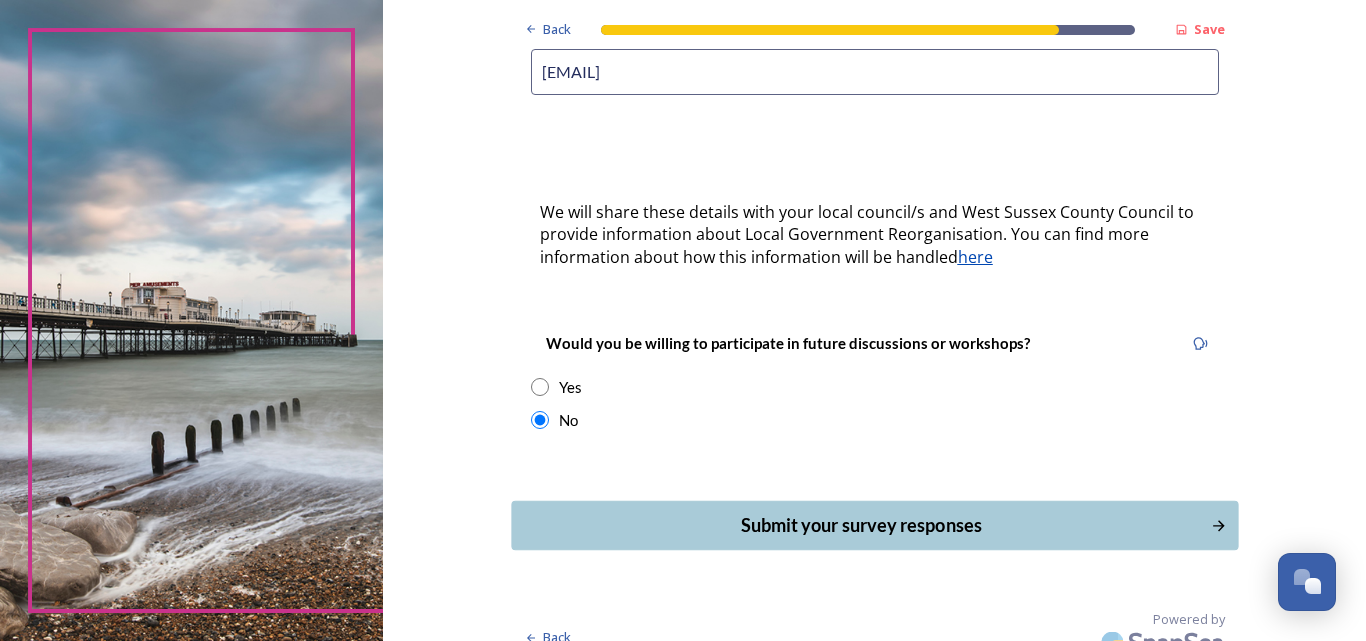 click on "Submit your survey responses" at bounding box center (860, 525) 